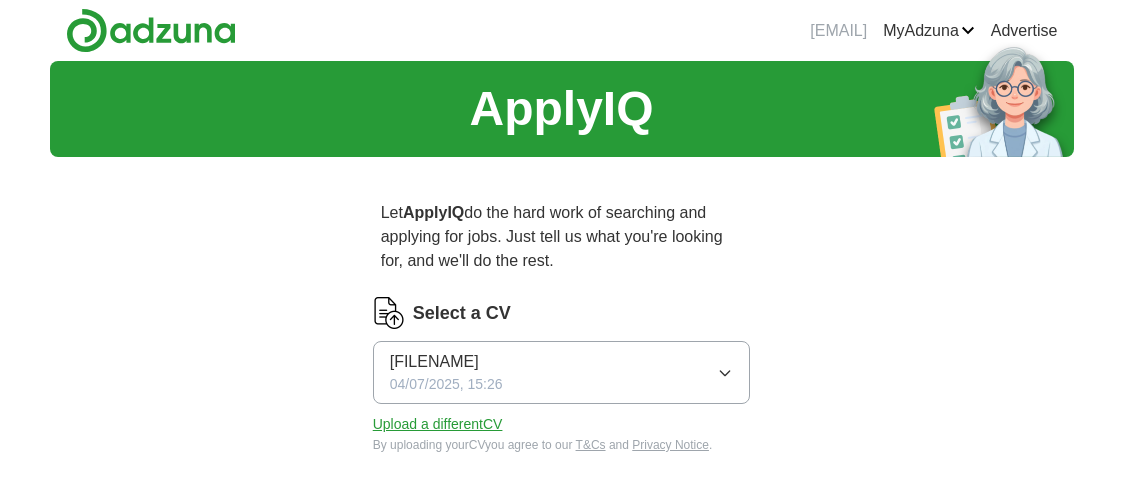 scroll, scrollTop: 110, scrollLeft: 0, axis: vertical 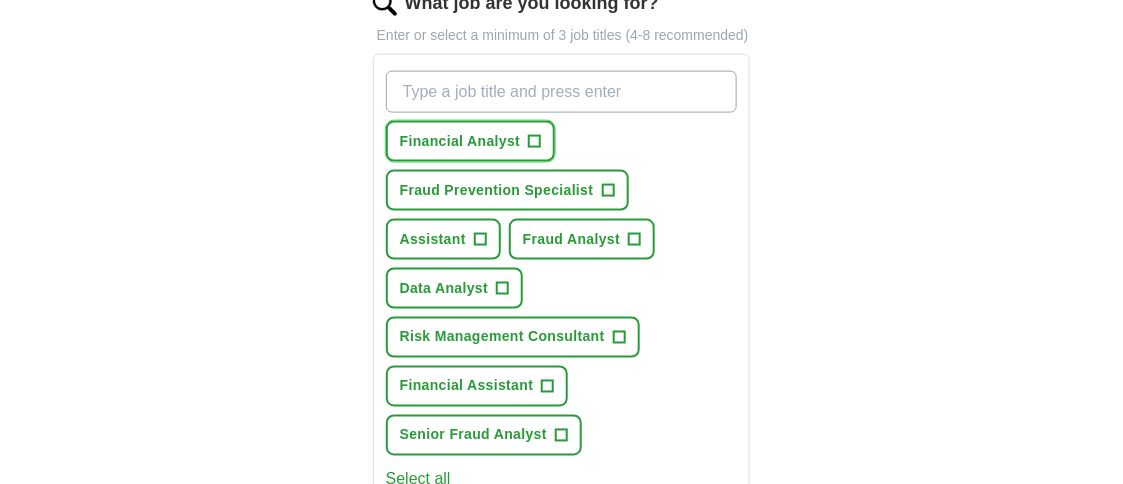 click on "+" at bounding box center [535, 142] 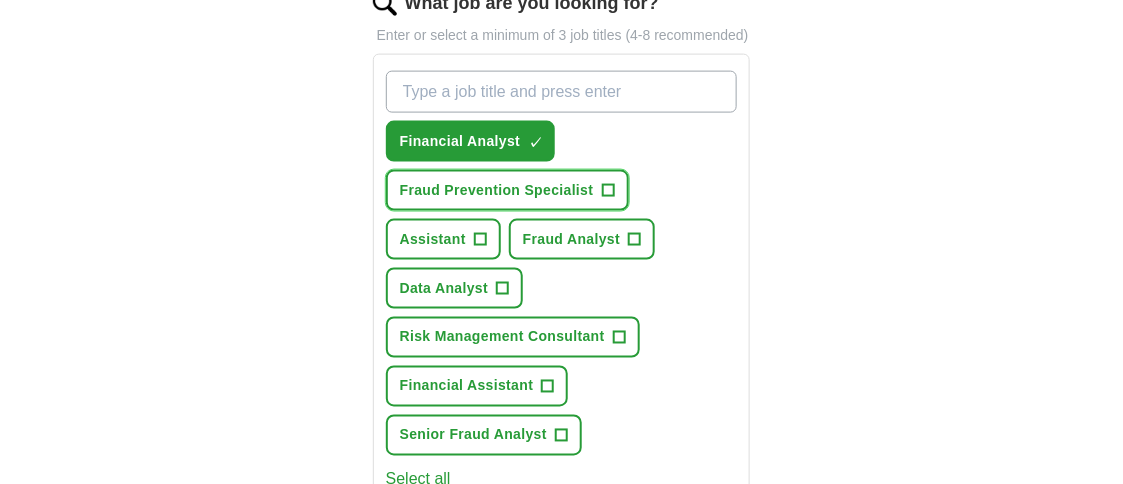 click on "+" at bounding box center [608, 191] 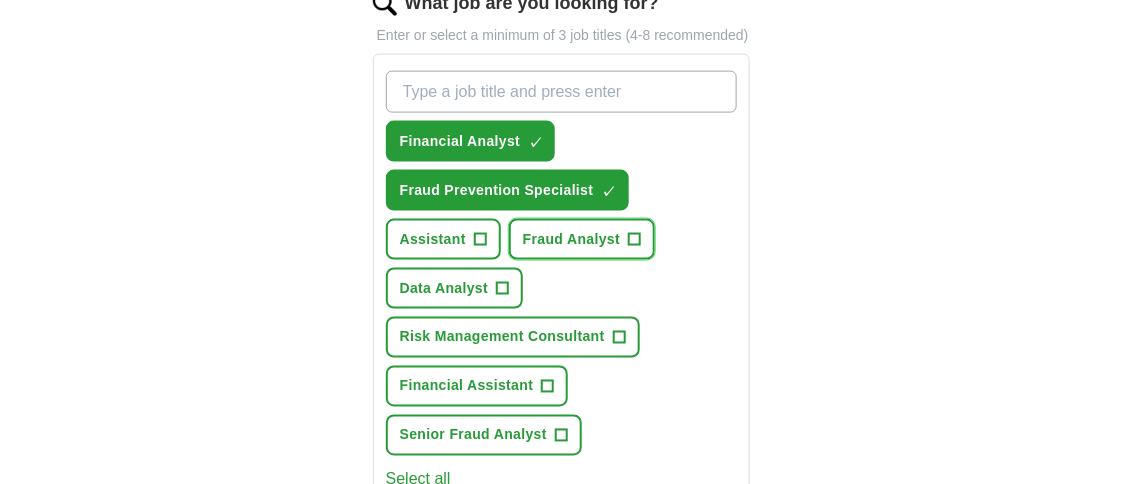 click on "+" at bounding box center (635, 240) 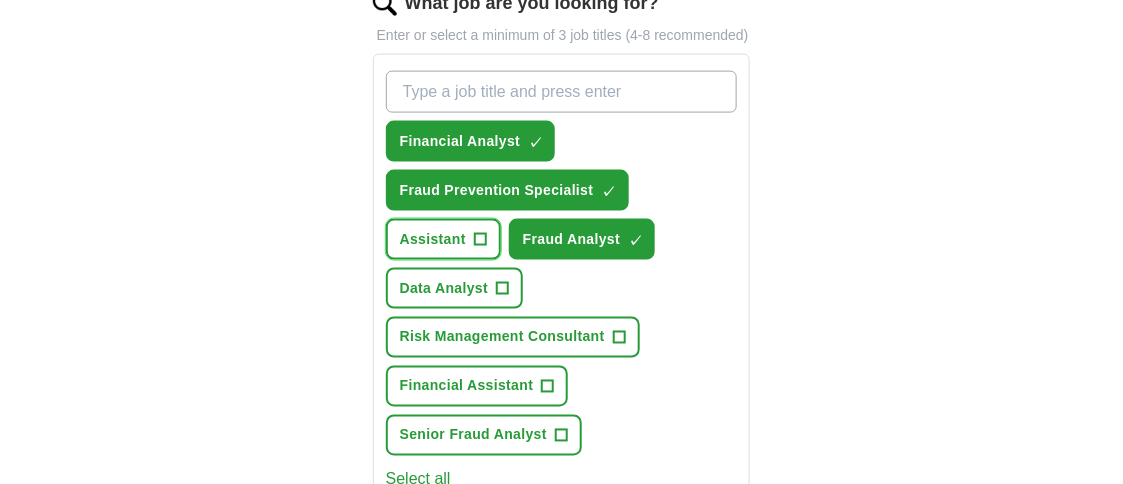 click on "+" at bounding box center (480, 240) 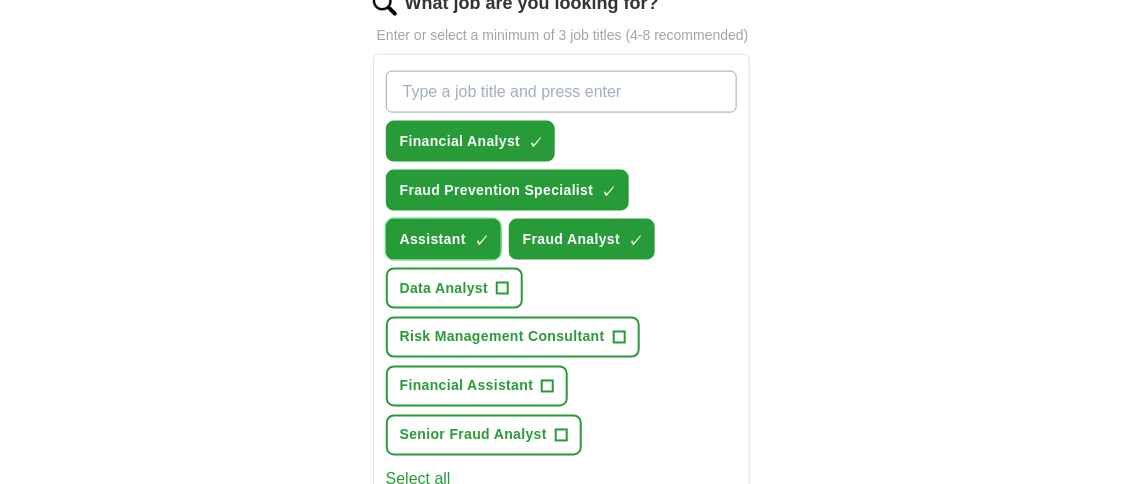 scroll, scrollTop: 749, scrollLeft: 0, axis: vertical 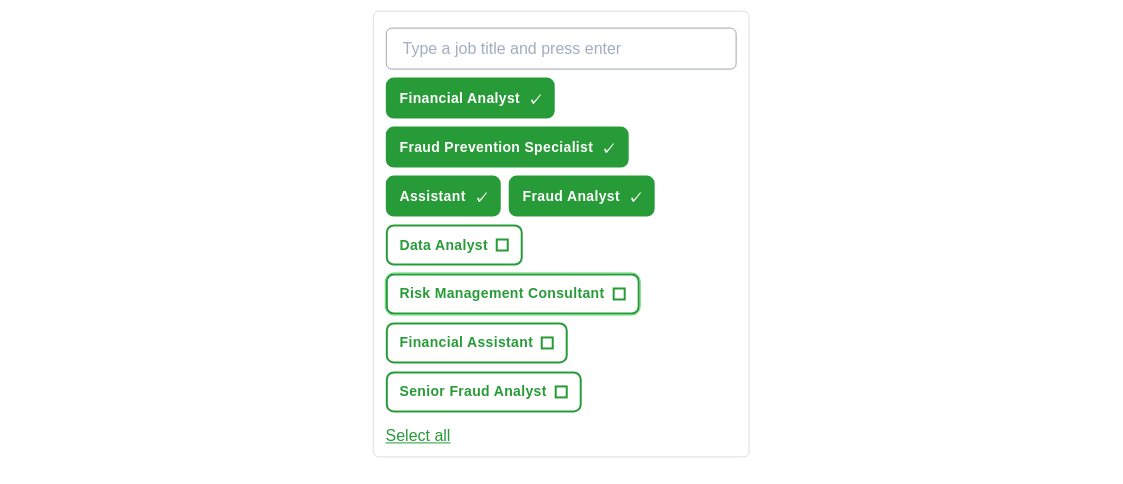 drag, startPoint x: 618, startPoint y: 286, endPoint x: 549, endPoint y: 335, distance: 84.6286 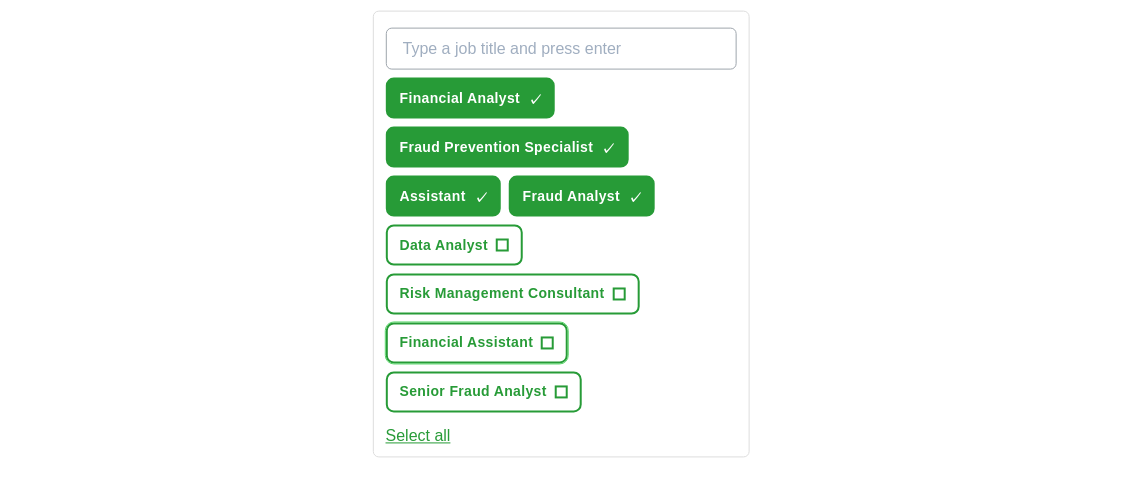 click on "+" at bounding box center [548, 344] 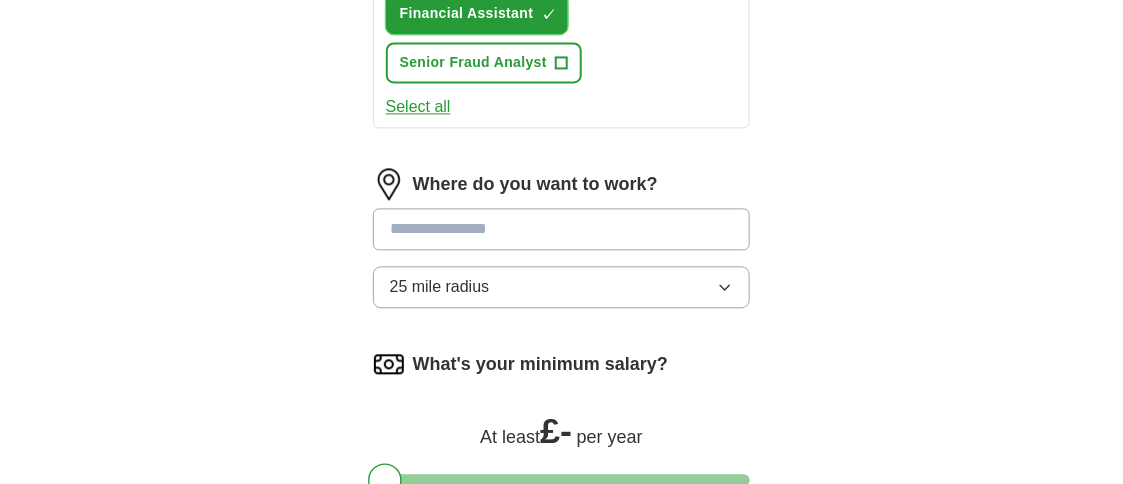 scroll, scrollTop: 1086, scrollLeft: 0, axis: vertical 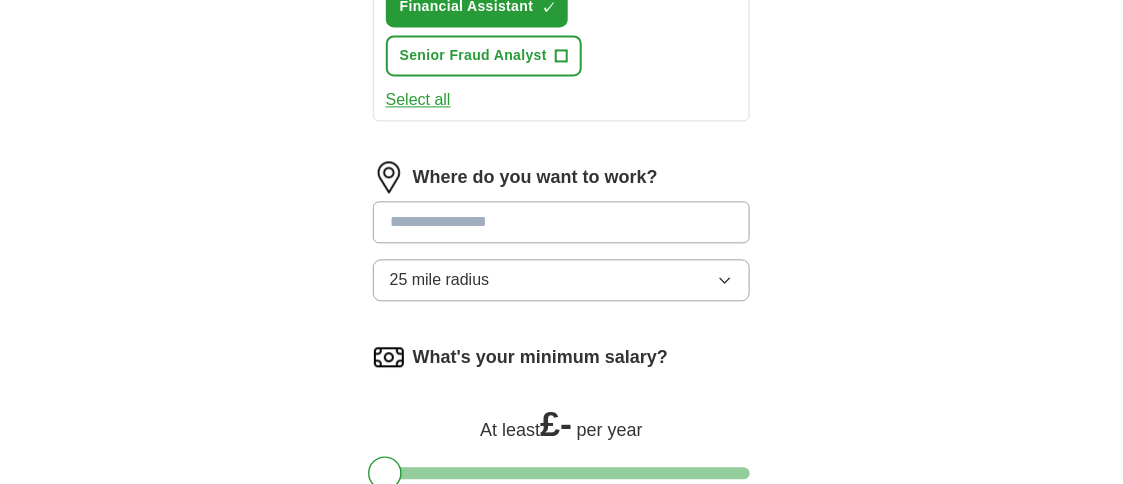 click at bounding box center (562, 222) 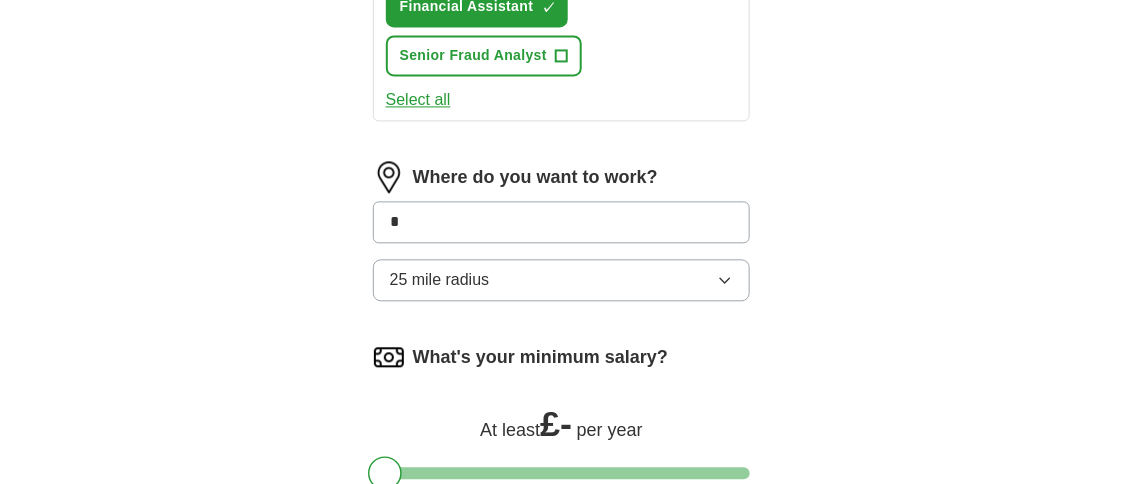 type on "*" 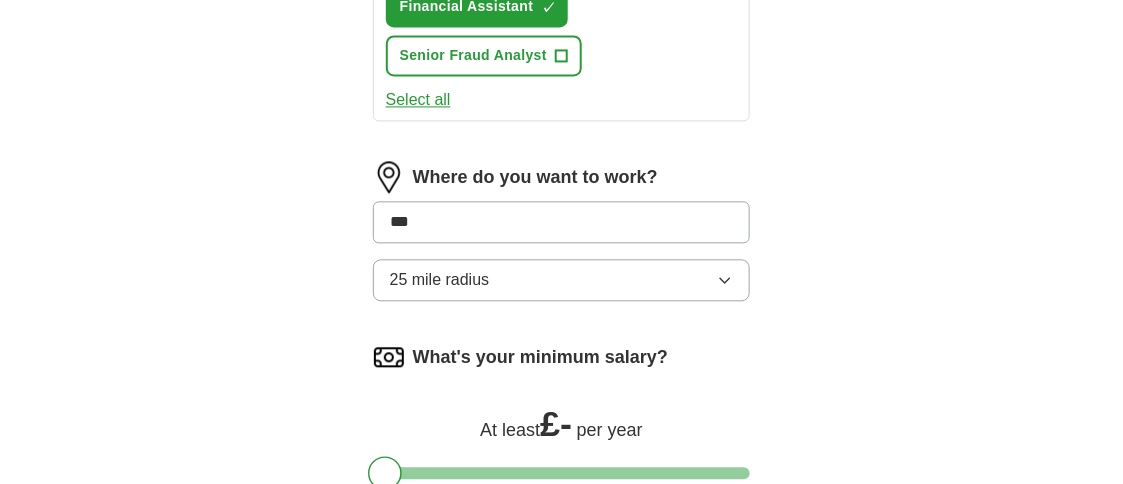 type on "****" 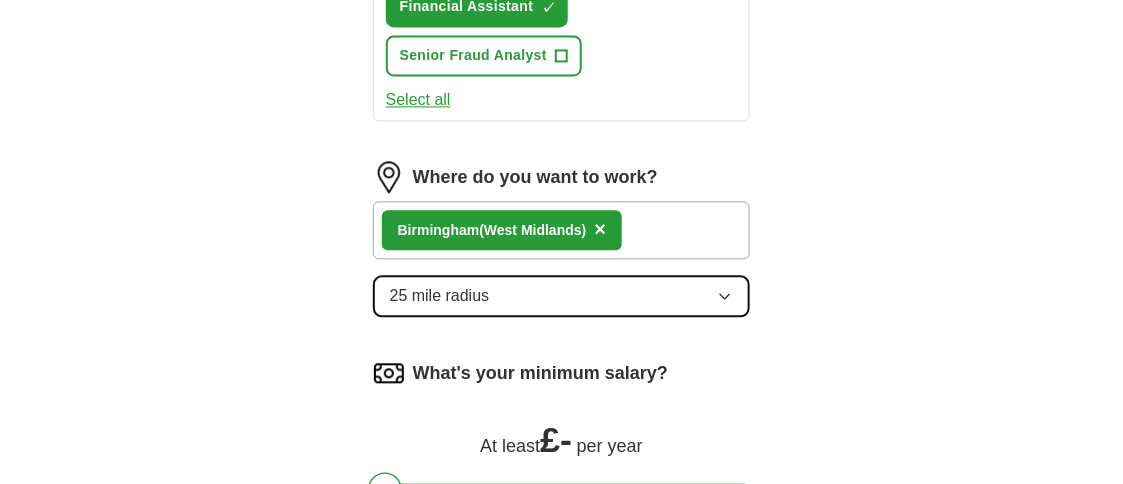 click on "25 mile radius" at bounding box center (562, 296) 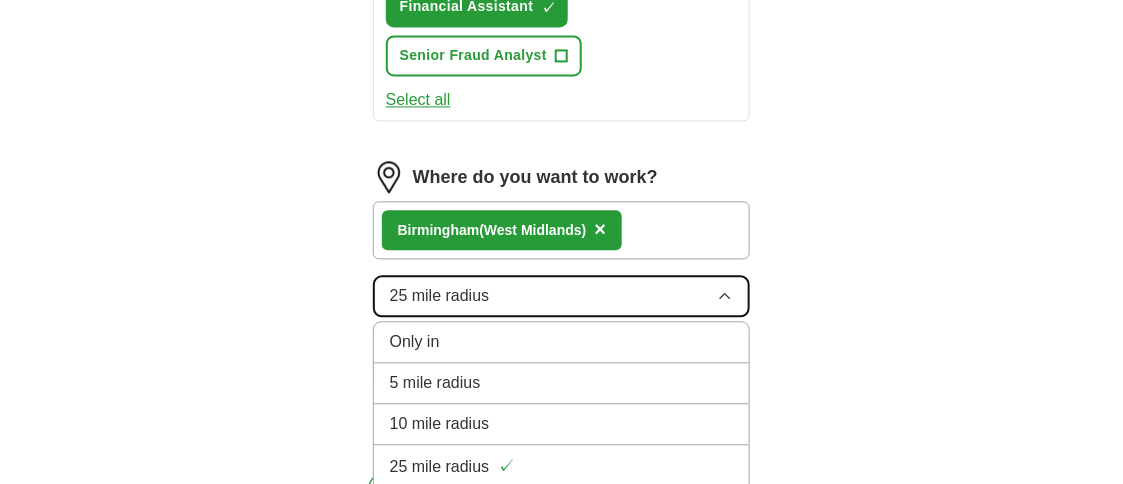 type 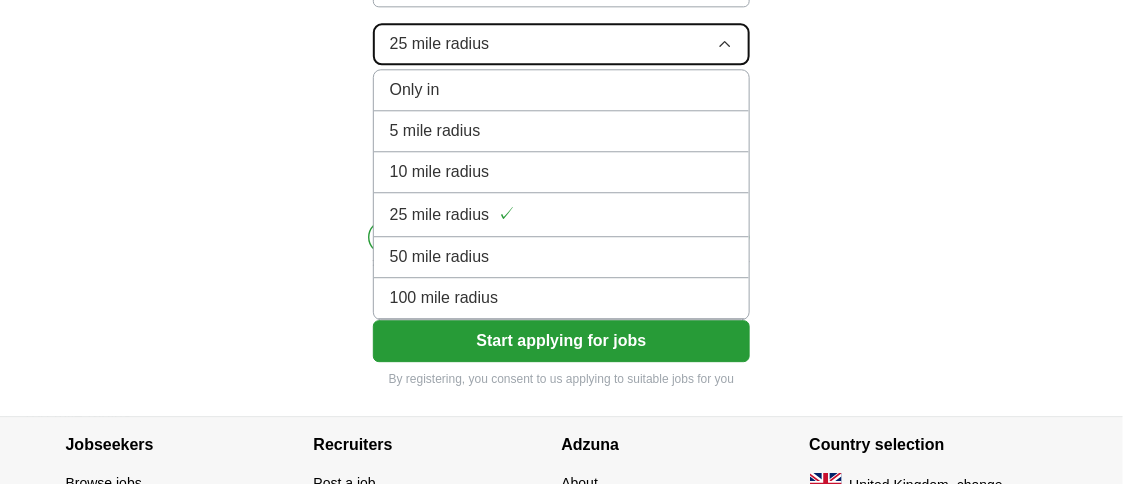 scroll, scrollTop: 1364, scrollLeft: 0, axis: vertical 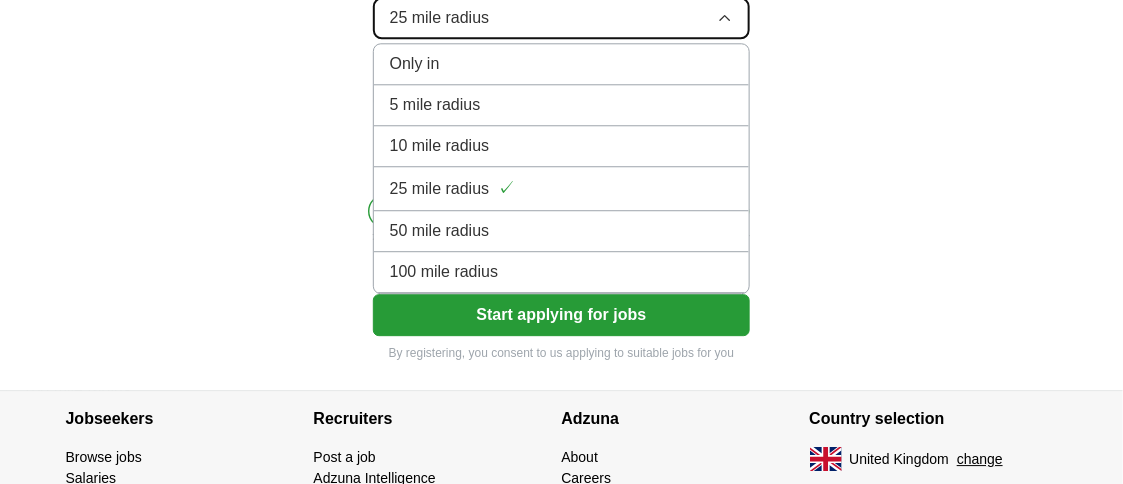 click on "25 mile radius" at bounding box center (562, 18) 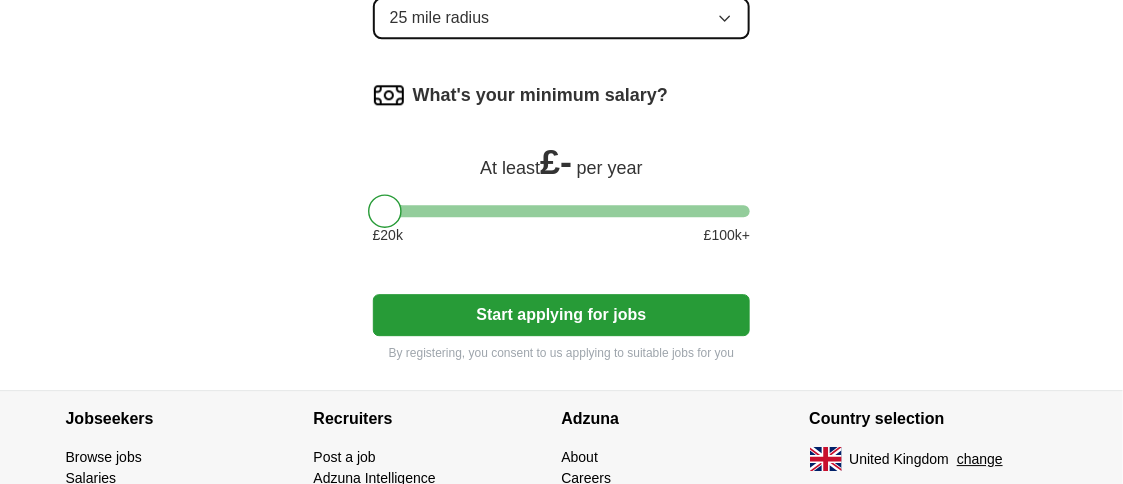 drag, startPoint x: 626, startPoint y: 12, endPoint x: 516, endPoint y: 154, distance: 179.62183 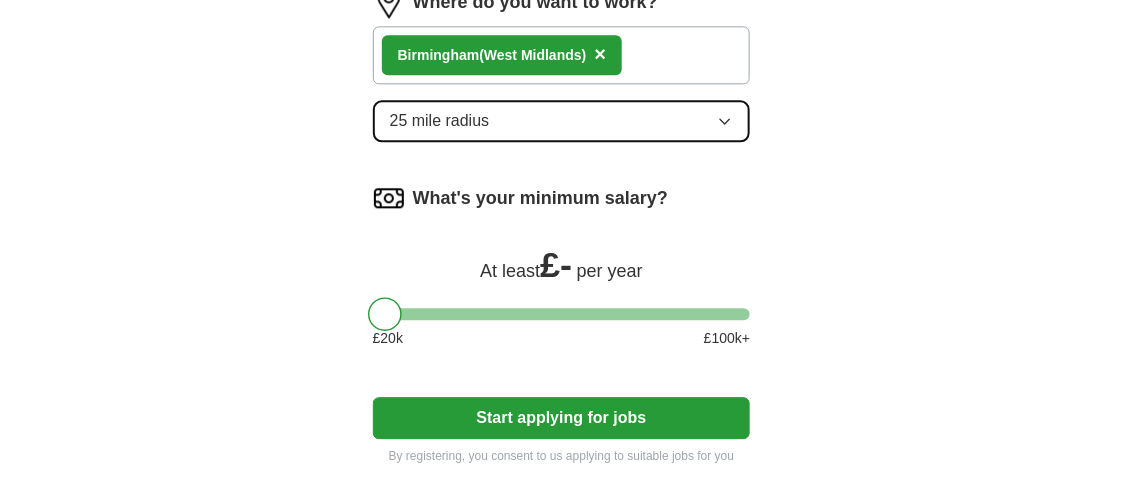 click on "25 mile radius" at bounding box center (562, 121) 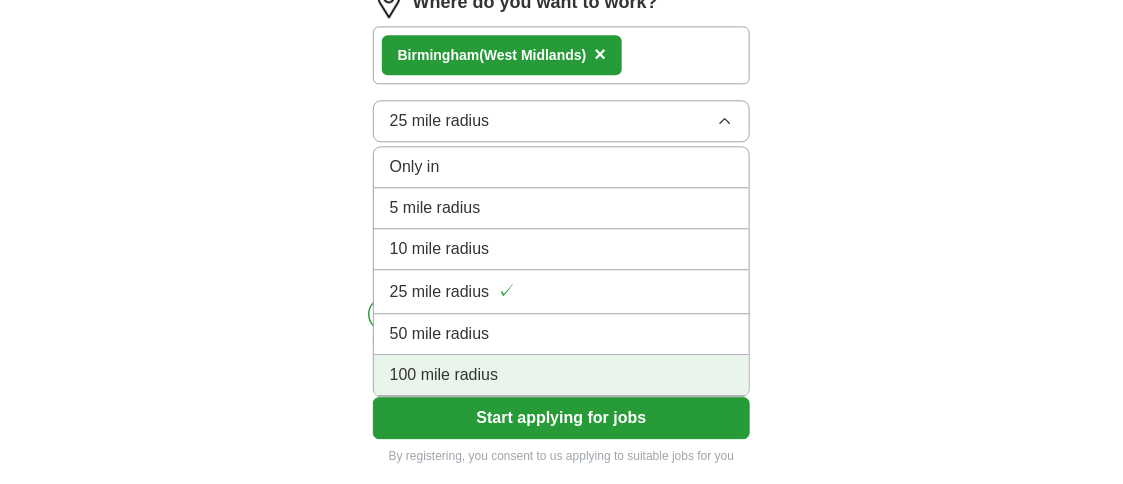 click on "100 mile radius" at bounding box center (562, 375) 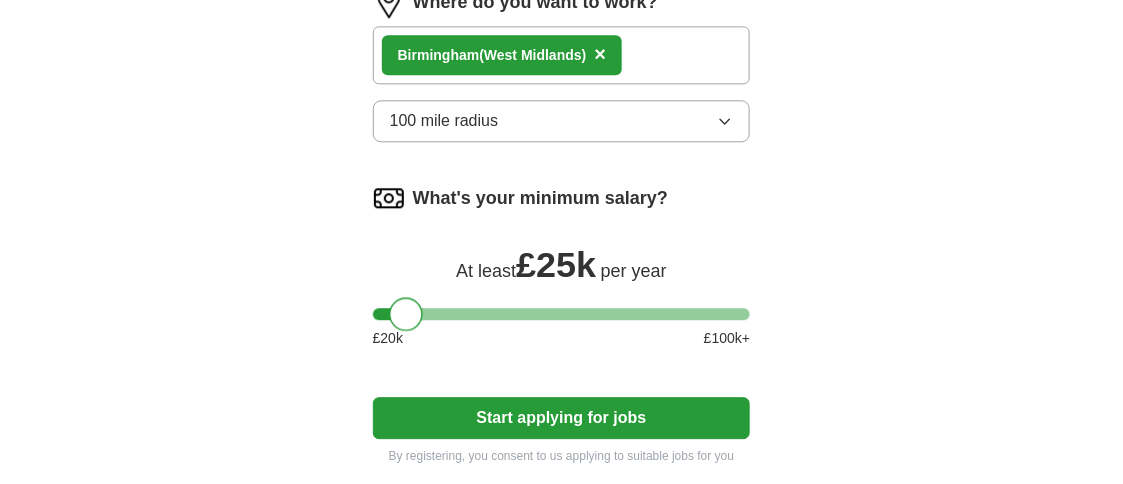 click at bounding box center [562, 314] 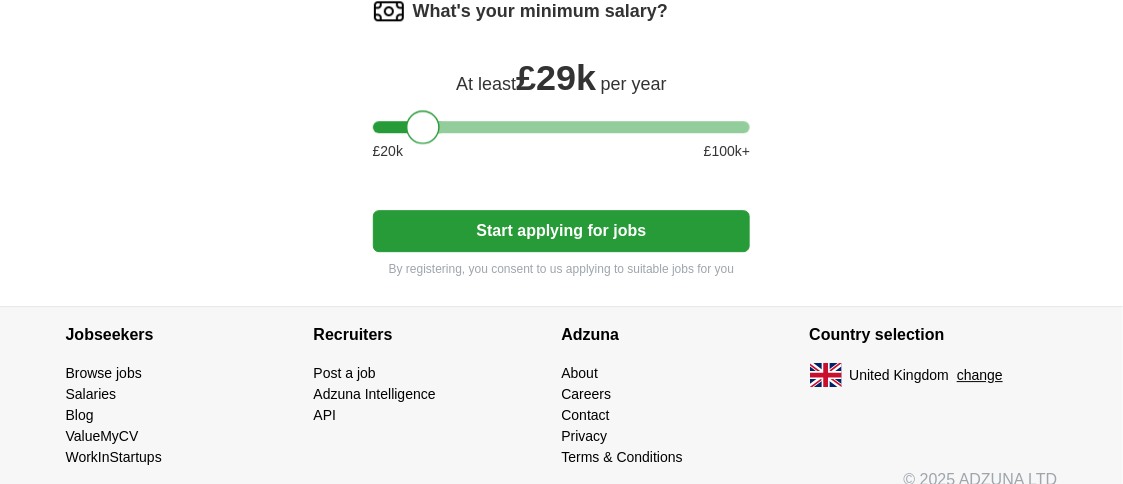 scroll, scrollTop: 1461, scrollLeft: 0, axis: vertical 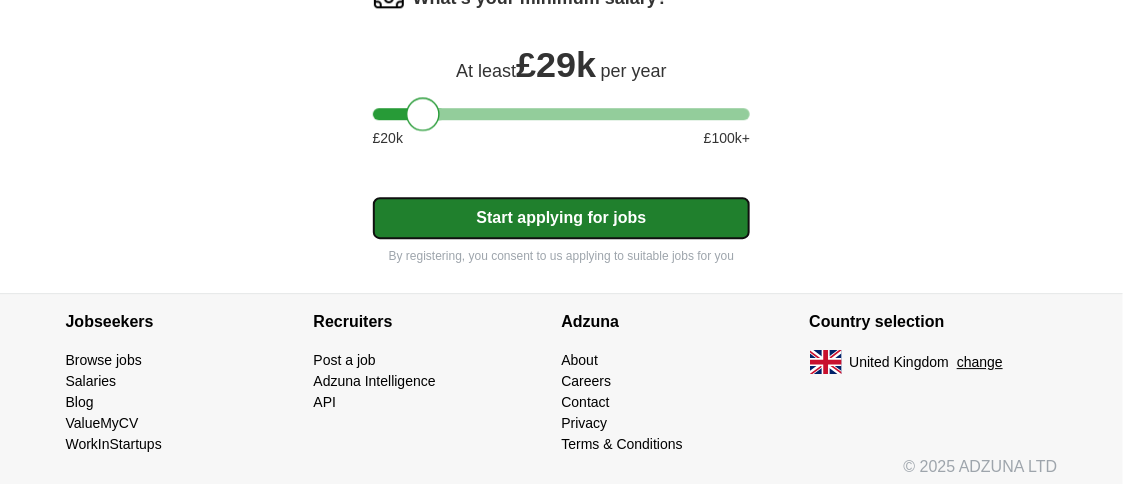 click on "Start applying for jobs" at bounding box center (562, 218) 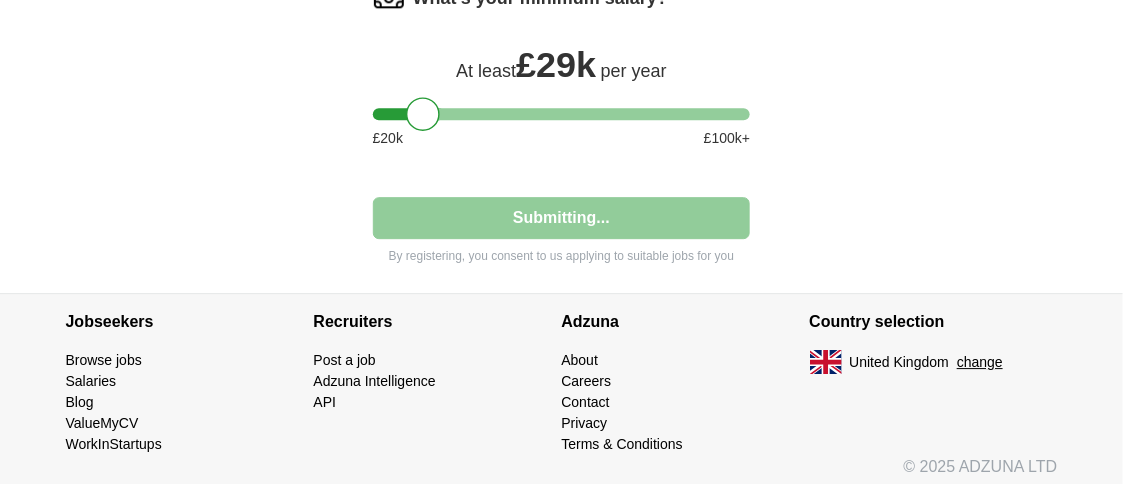 select on "**" 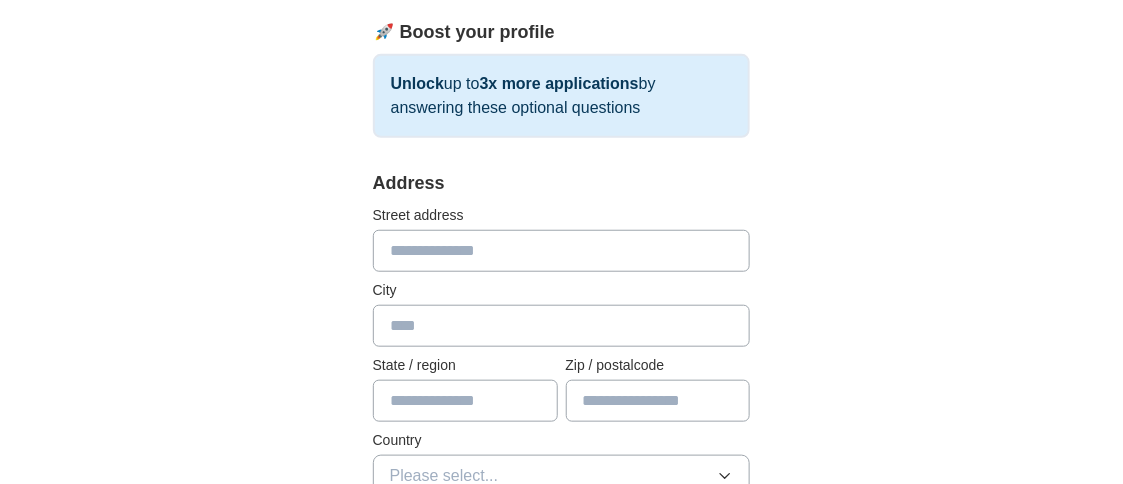 scroll, scrollTop: 317, scrollLeft: 0, axis: vertical 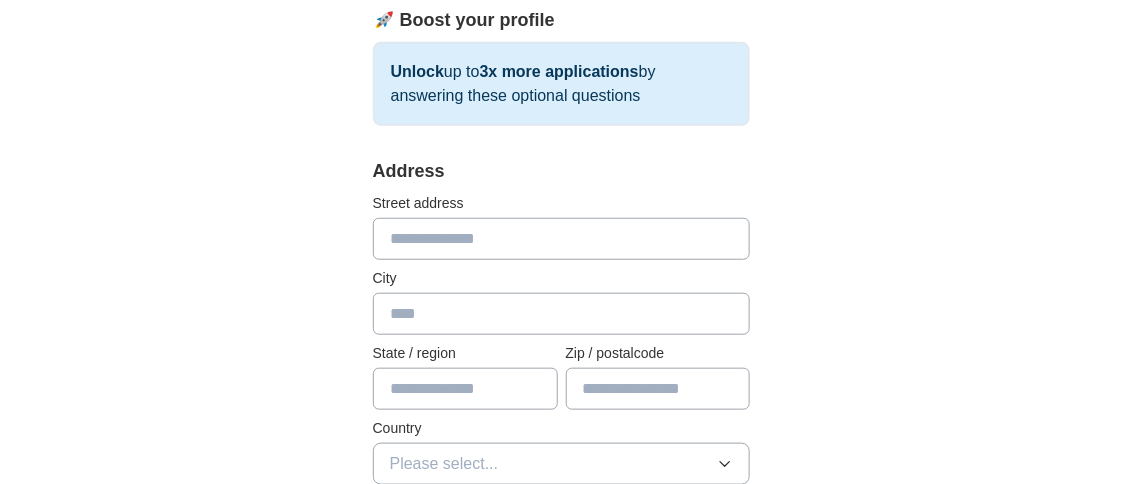 click at bounding box center (562, 239) 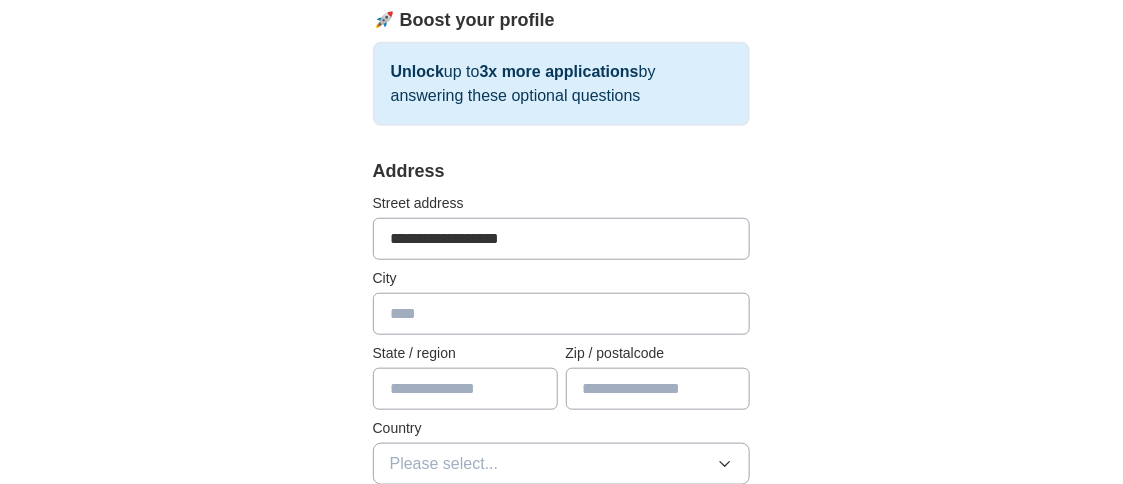 type on "********" 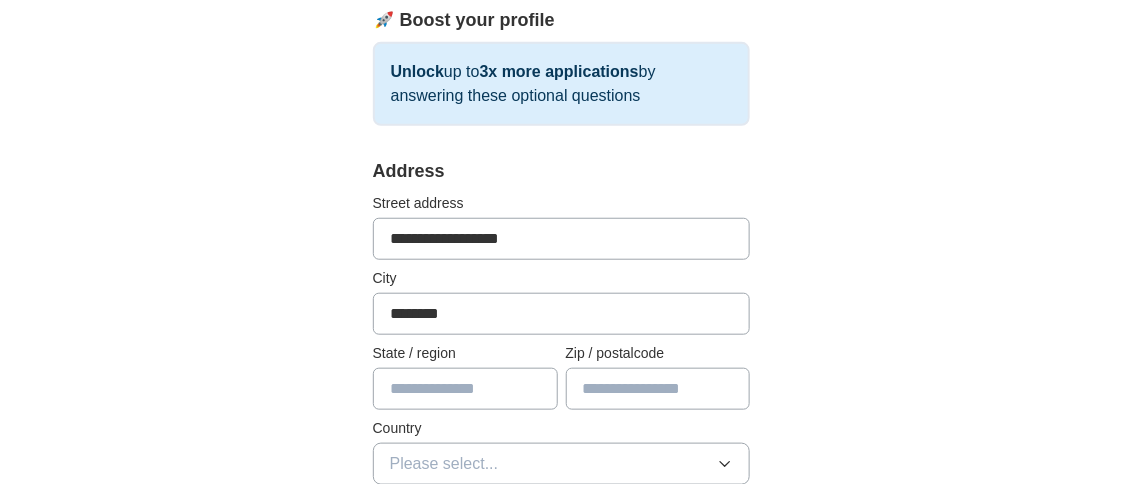 type on "**********" 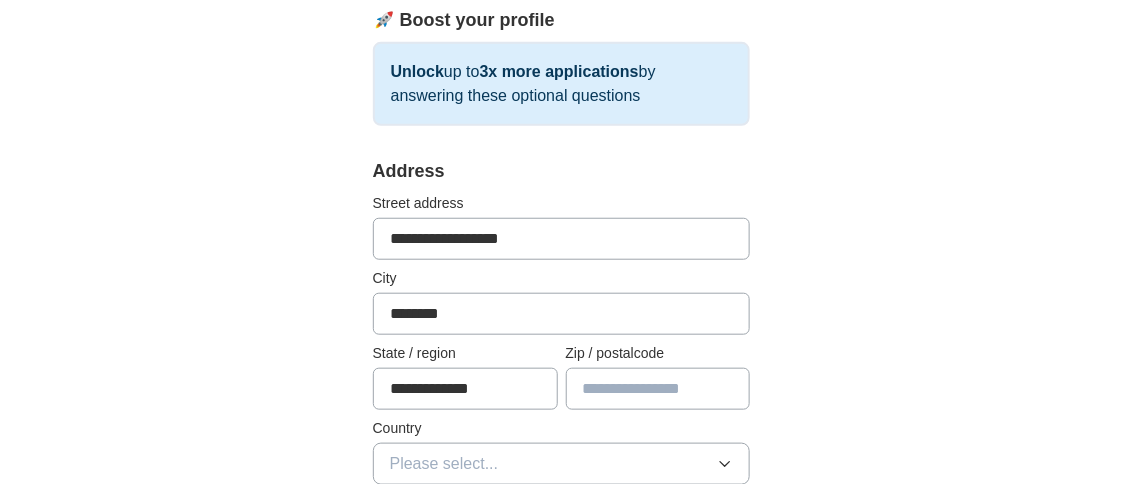 type on "*******" 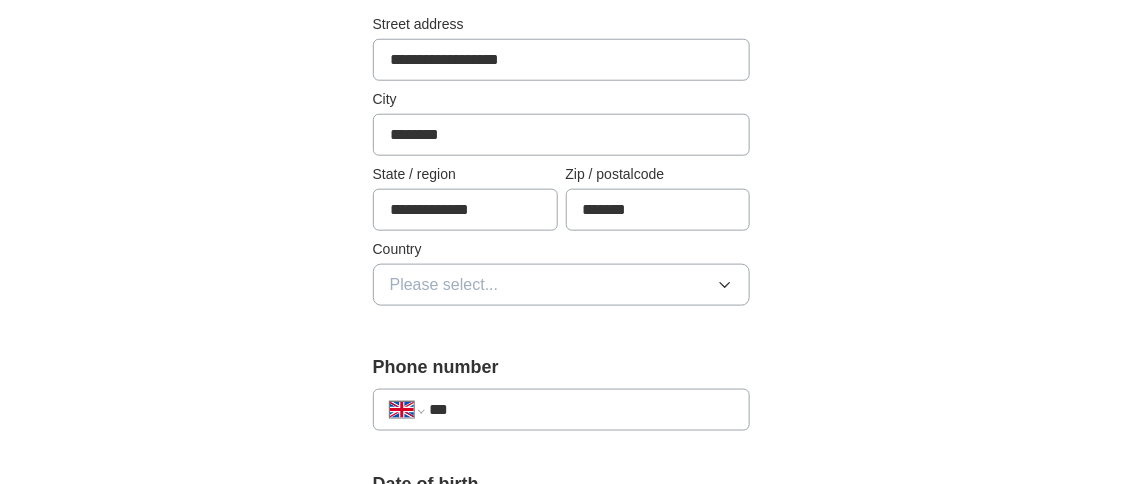 scroll, scrollTop: 526, scrollLeft: 0, axis: vertical 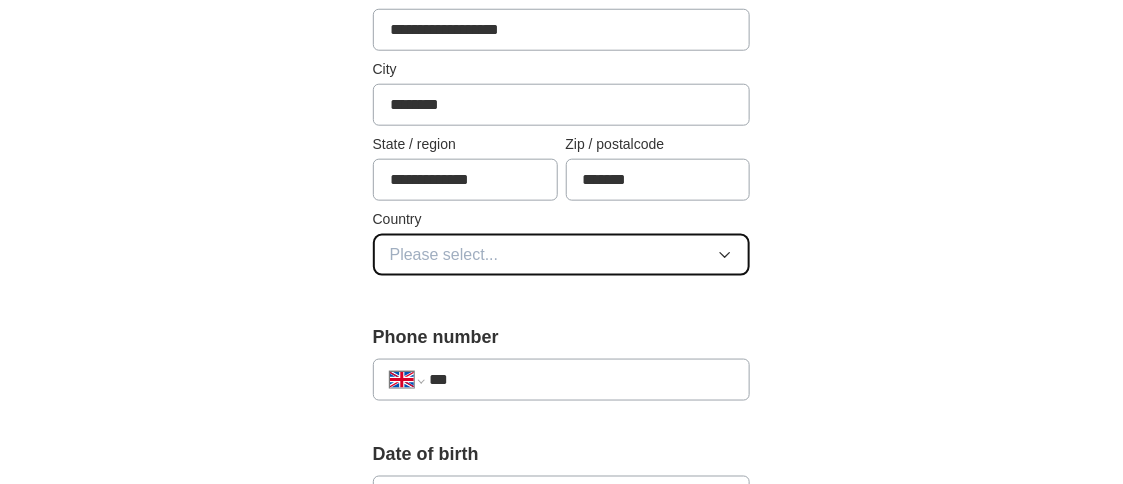 click on "Please select..." at bounding box center (562, 255) 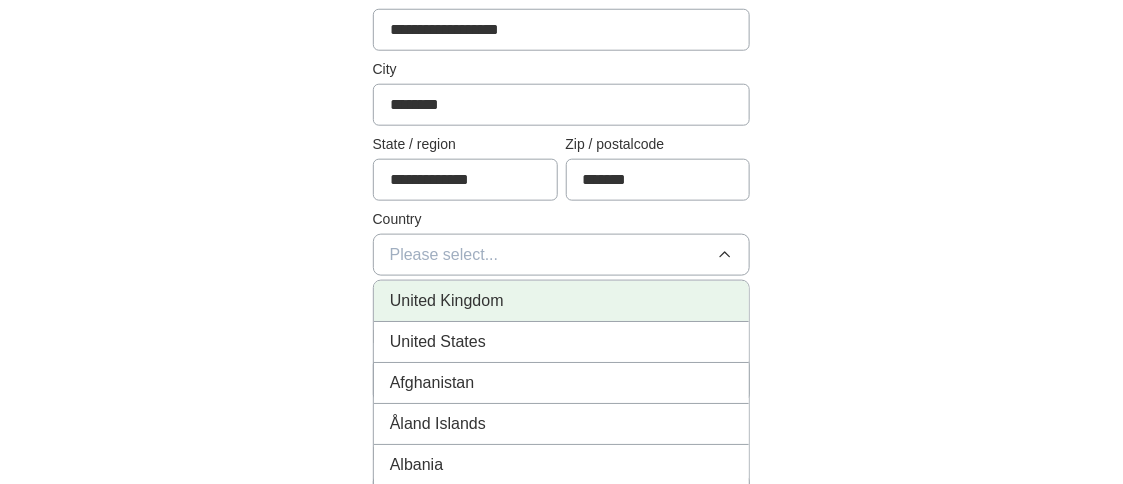 click on "United Kingdom" at bounding box center (562, 301) 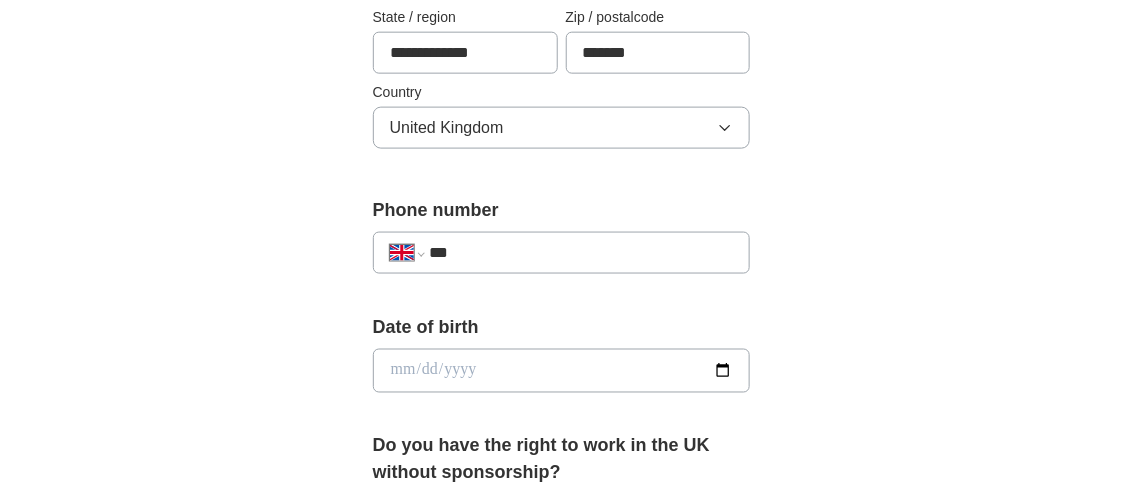 scroll, scrollTop: 658, scrollLeft: 0, axis: vertical 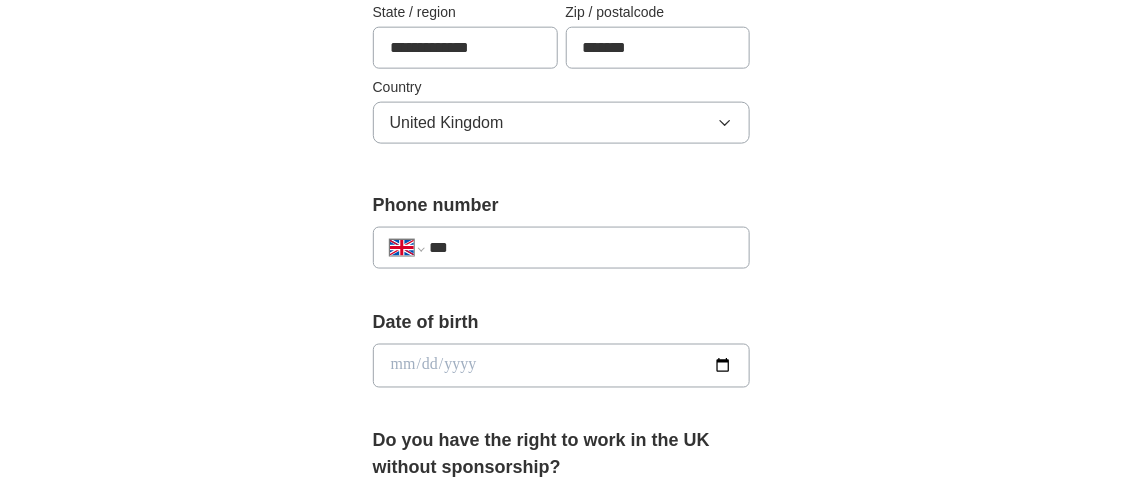 click on "***" at bounding box center [582, 248] 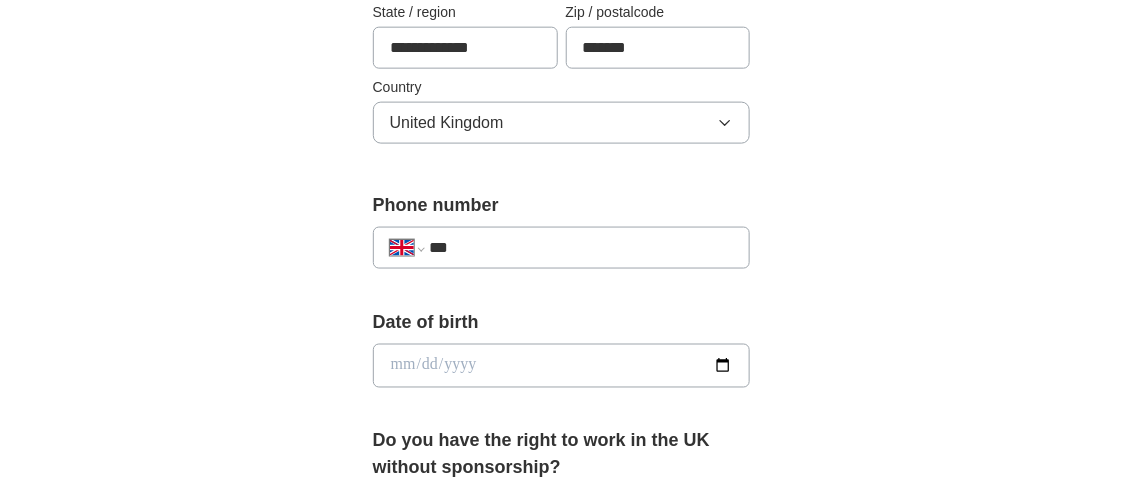type on "**********" 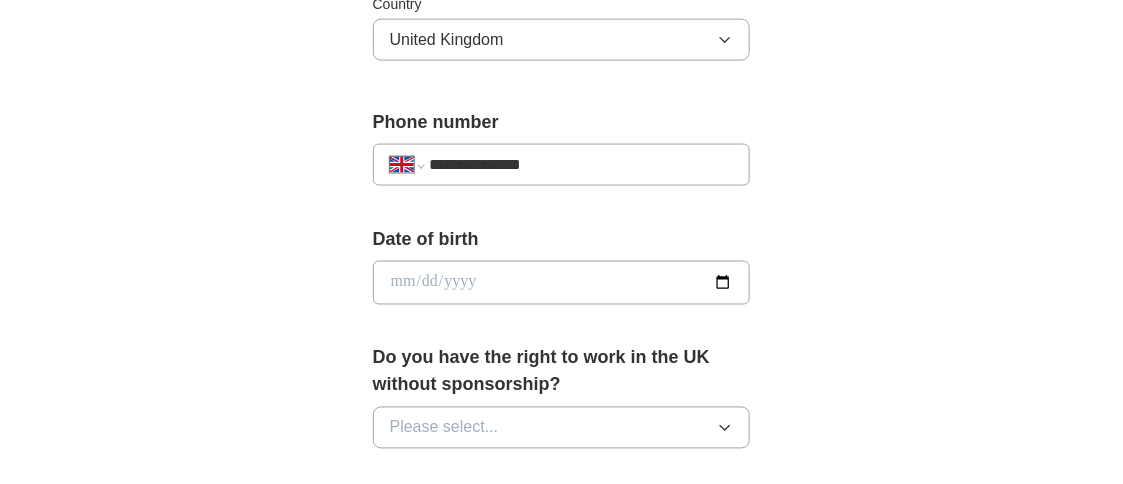 scroll, scrollTop: 743, scrollLeft: 0, axis: vertical 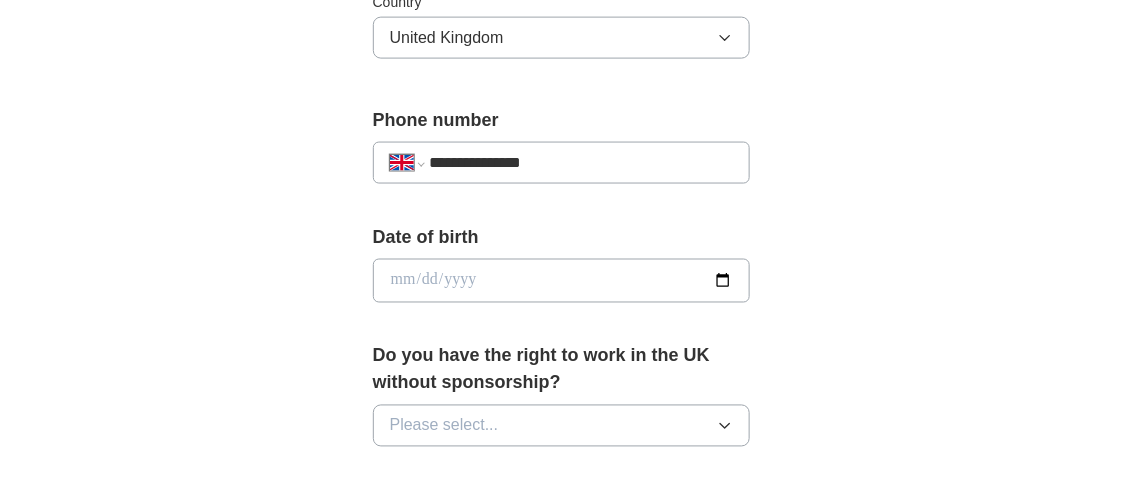 click at bounding box center (562, 281) 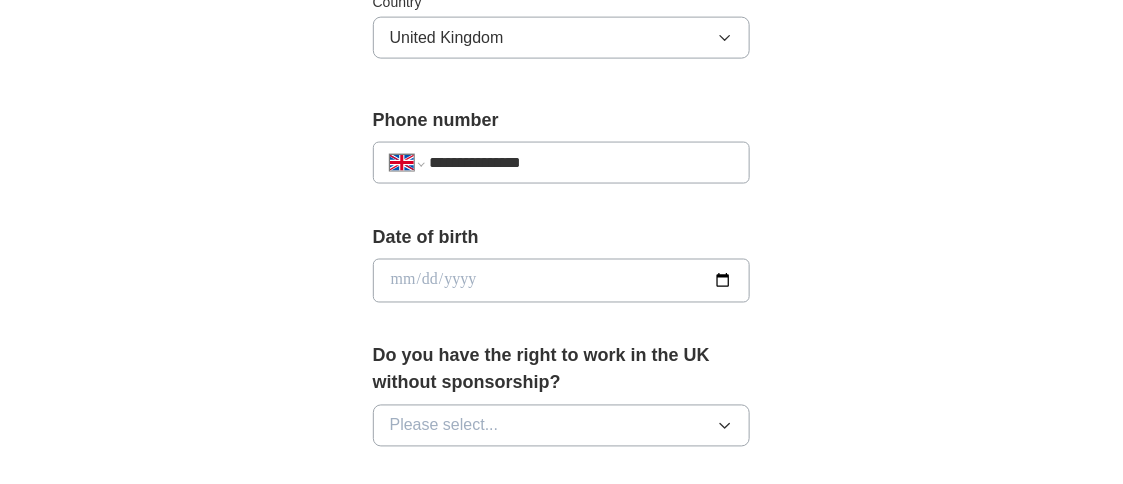 click at bounding box center (562, 281) 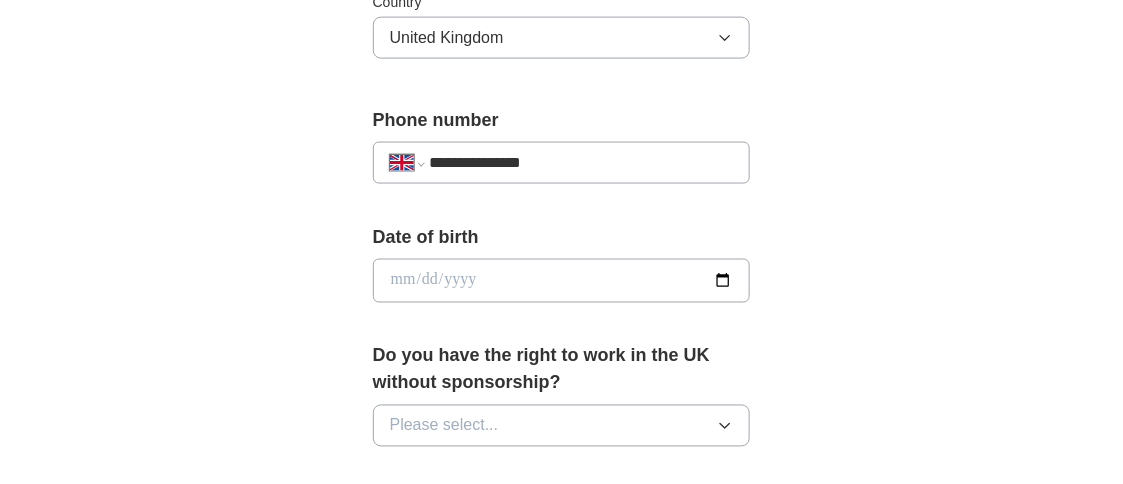 click at bounding box center (562, 281) 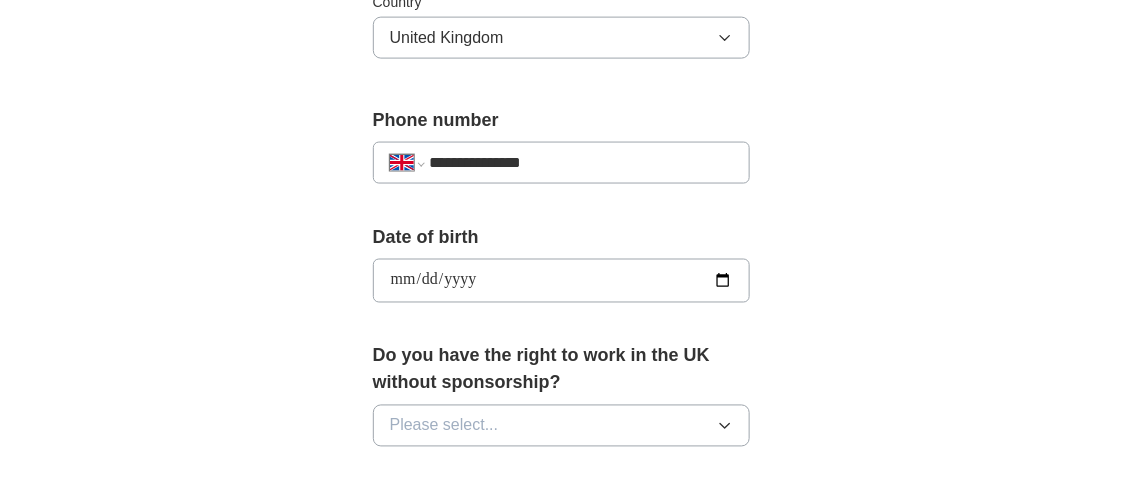 type on "**********" 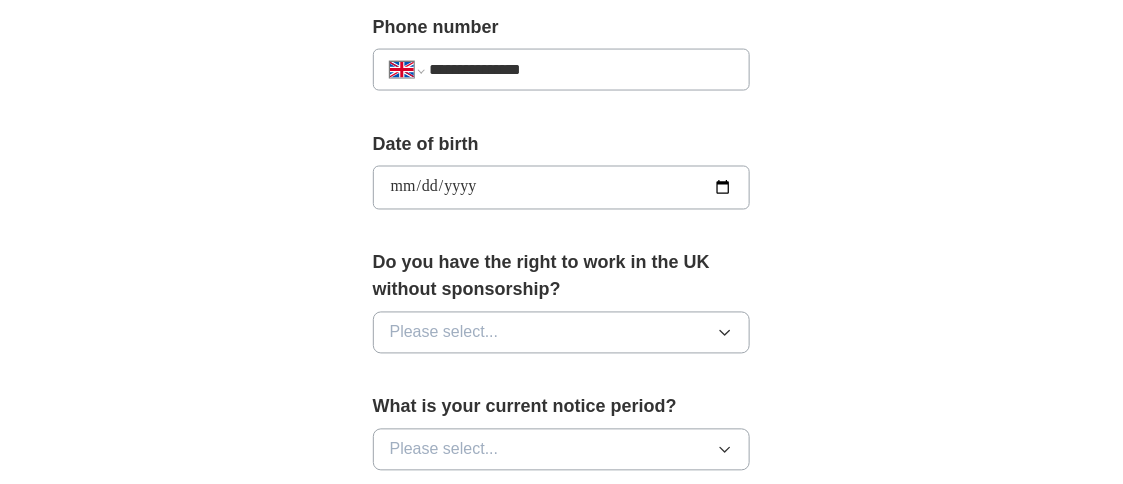 scroll, scrollTop: 839, scrollLeft: 0, axis: vertical 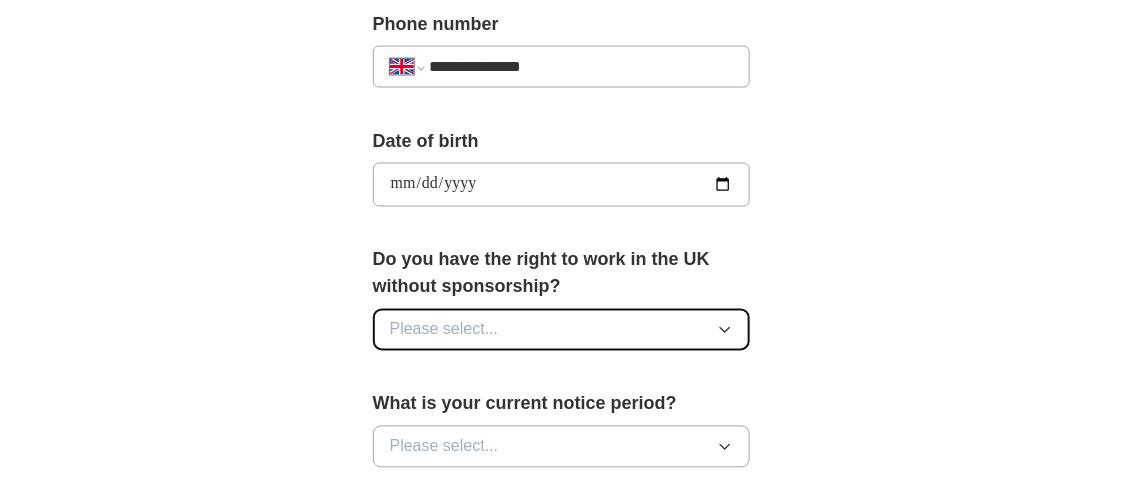 click on "Please select..." at bounding box center [444, 330] 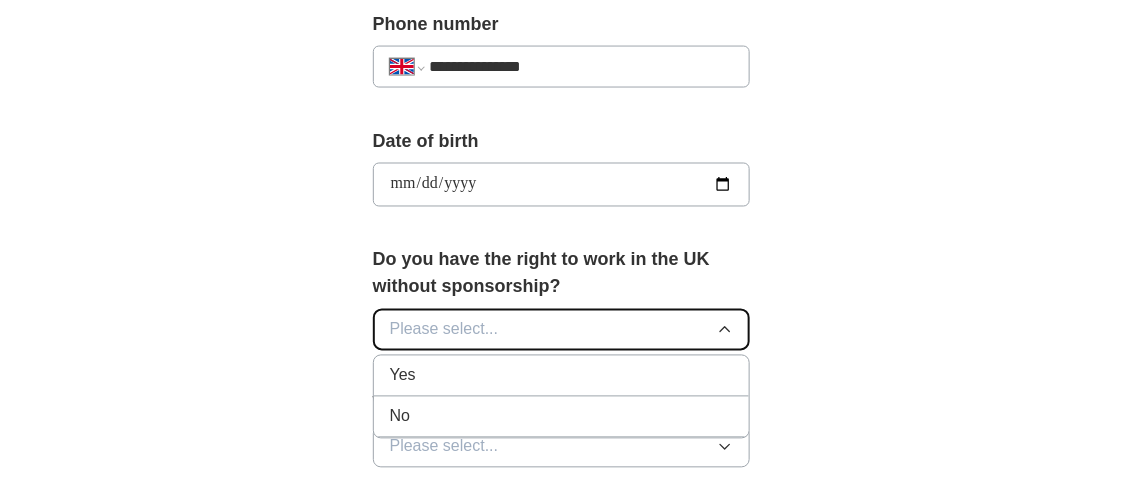 type 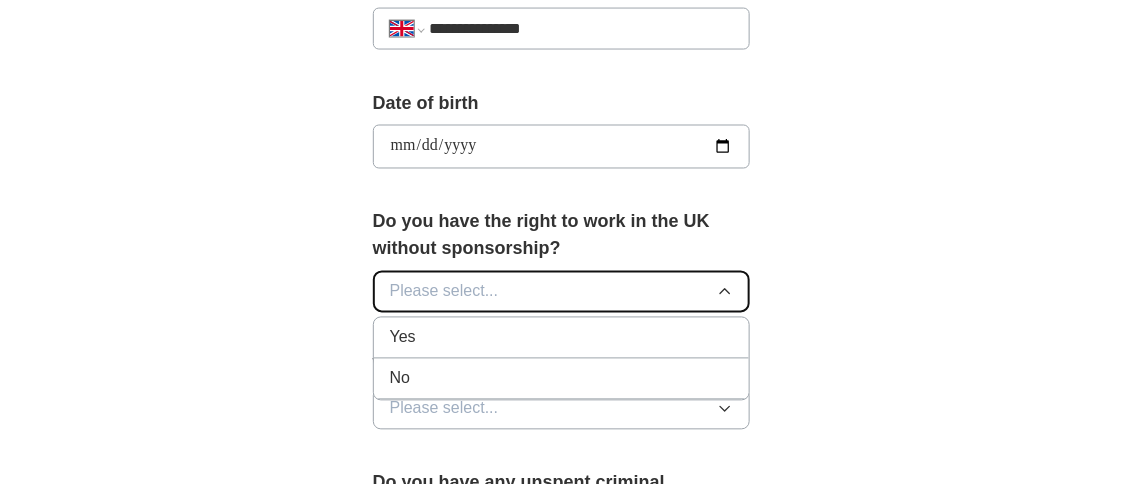 scroll, scrollTop: 918, scrollLeft: 0, axis: vertical 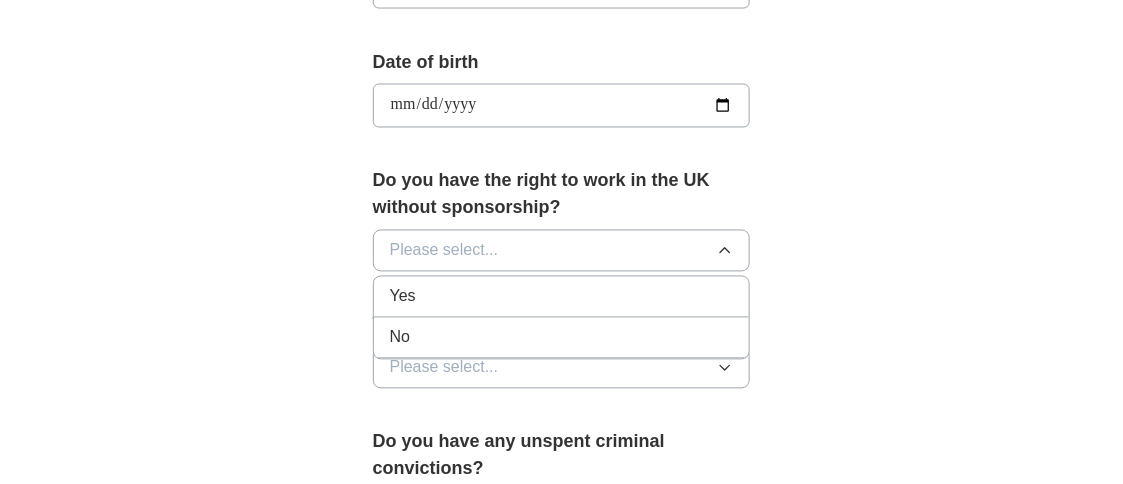 click on "No" at bounding box center (562, 338) 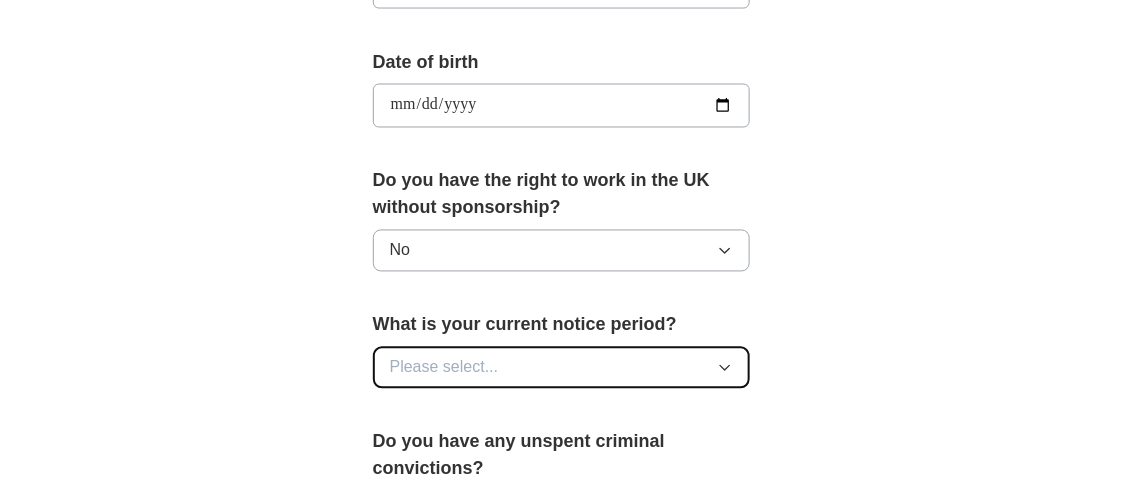 click on "Please select..." at bounding box center [444, 368] 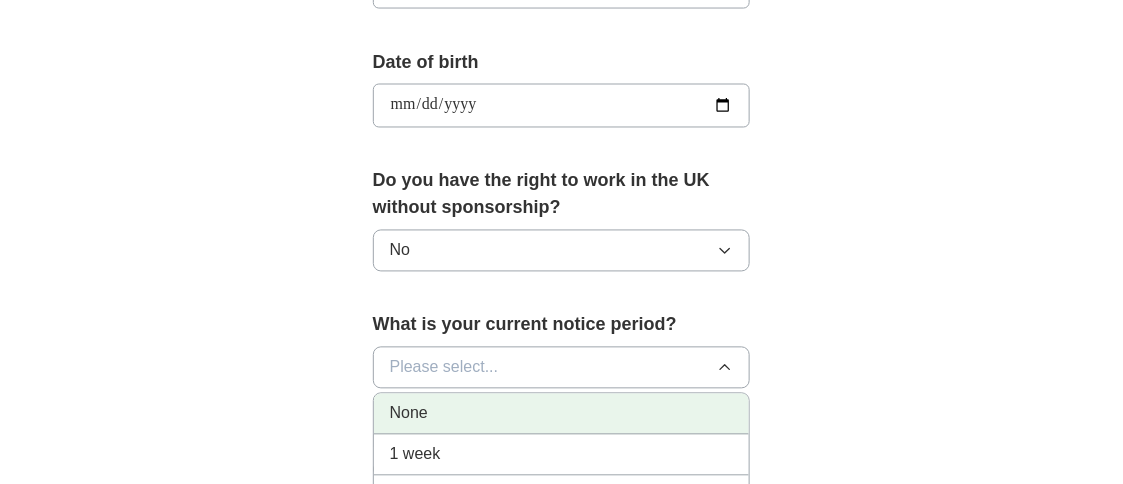 click on "None" at bounding box center [562, 414] 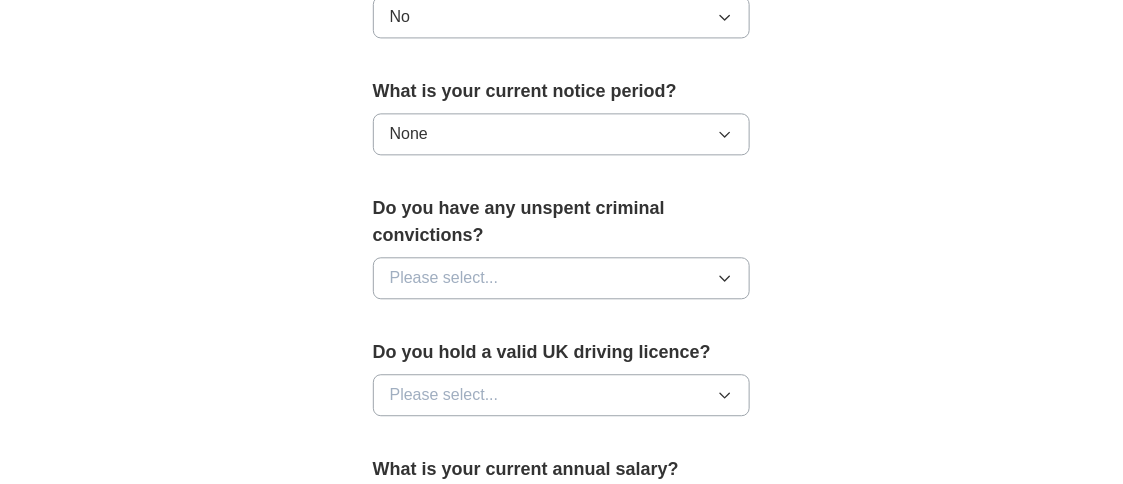 scroll, scrollTop: 1168, scrollLeft: 0, axis: vertical 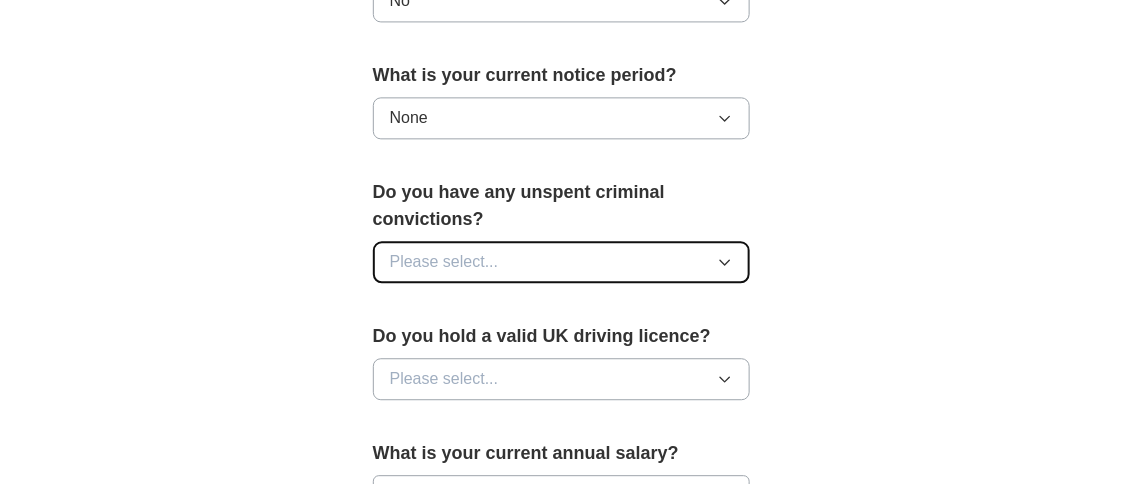 click on "Please select..." at bounding box center [562, 262] 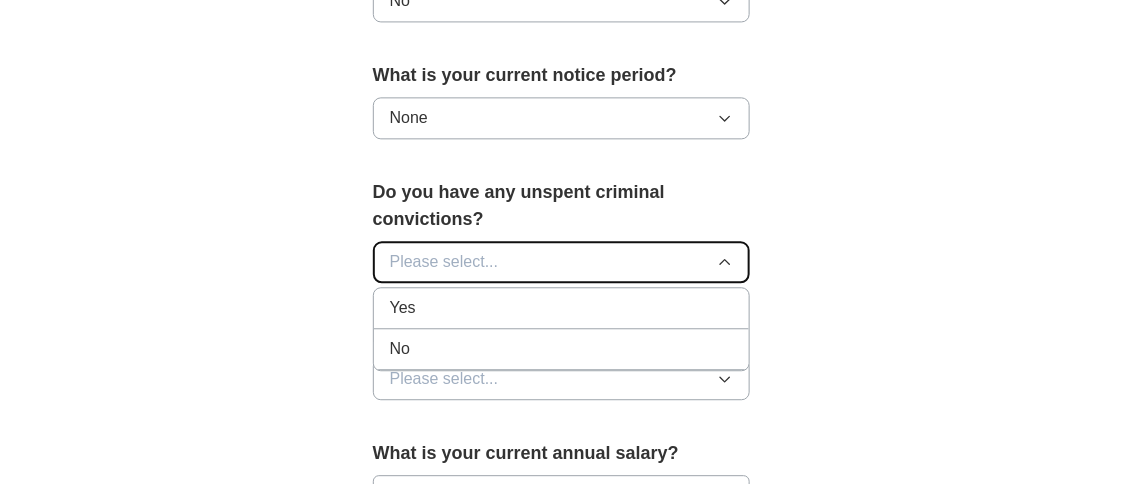 type 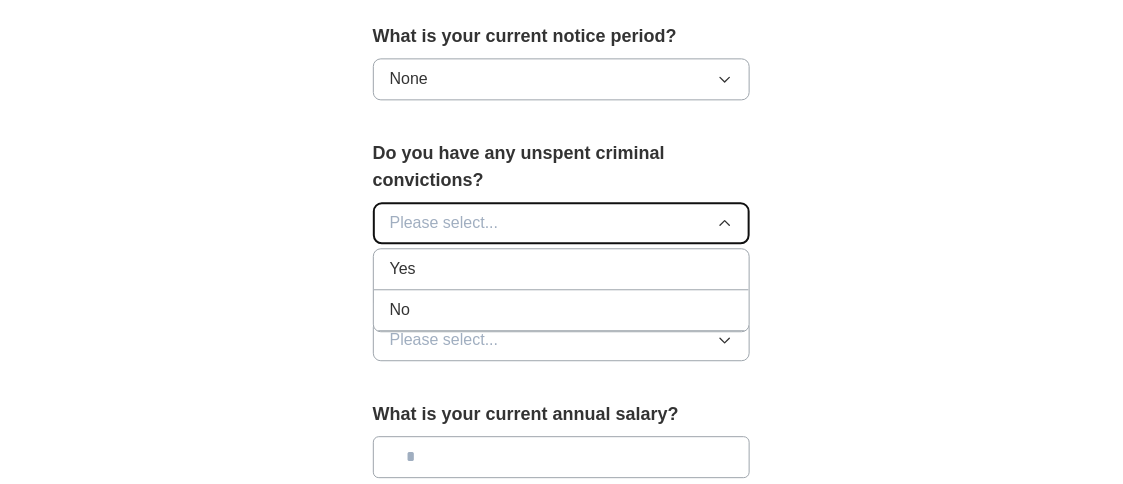scroll, scrollTop: 1208, scrollLeft: 0, axis: vertical 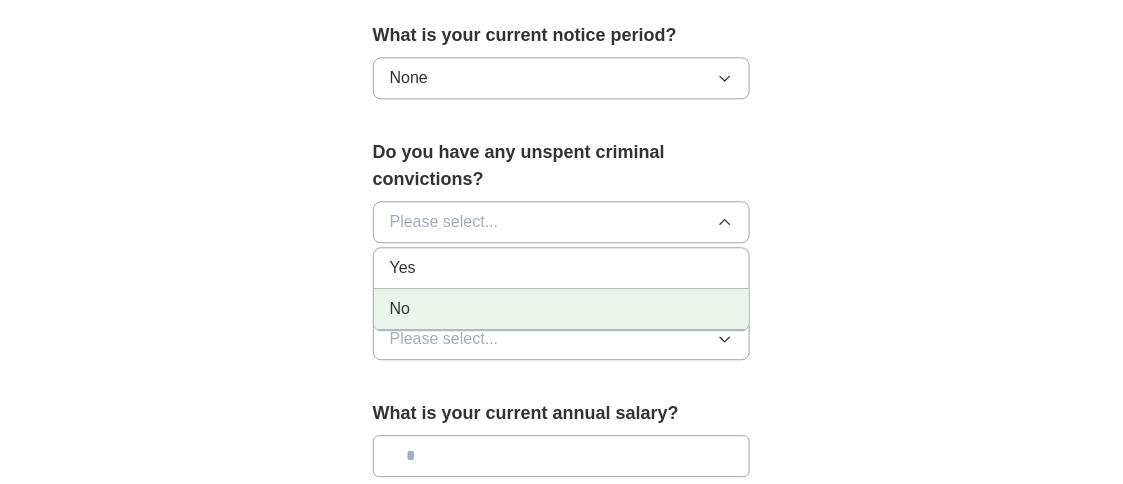 click on "No" at bounding box center (562, 309) 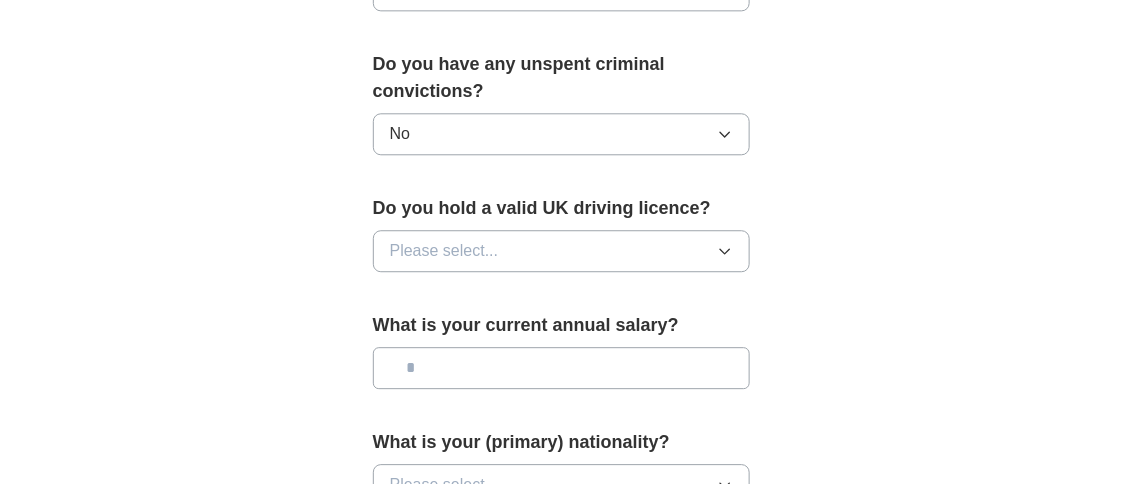 scroll, scrollTop: 1301, scrollLeft: 0, axis: vertical 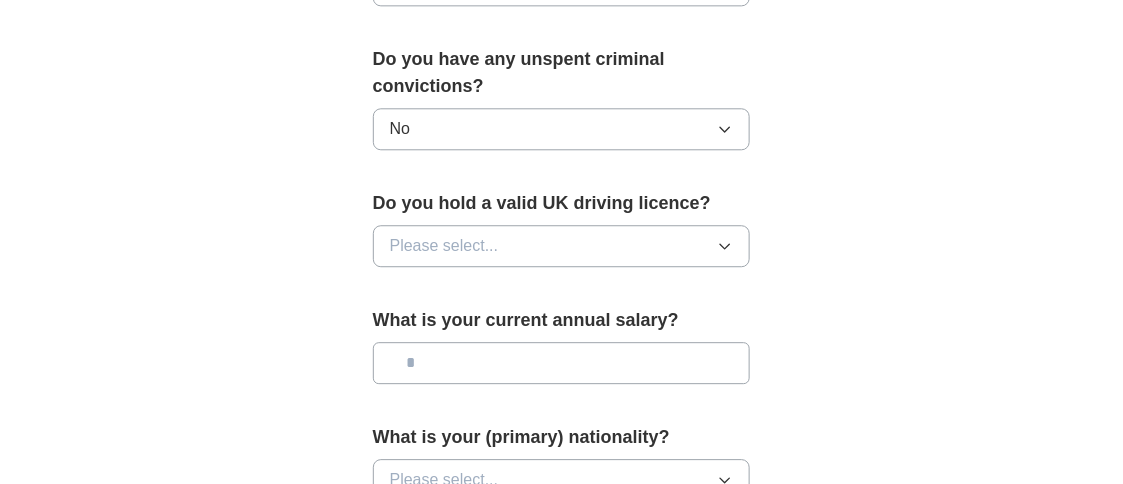 click on "Do you hold a valid UK driving licence? Please select..." at bounding box center (562, 236) 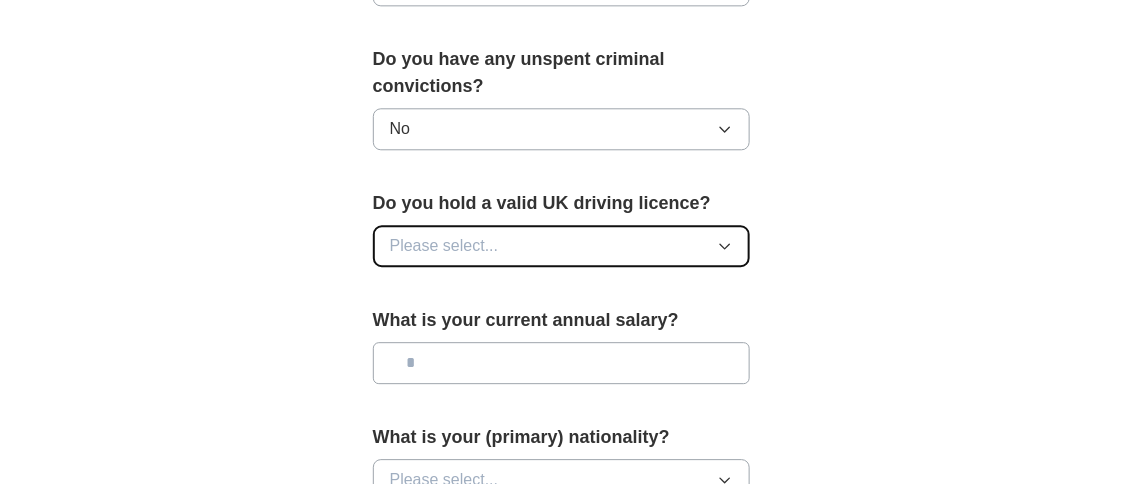 click on "Please select..." at bounding box center [562, 246] 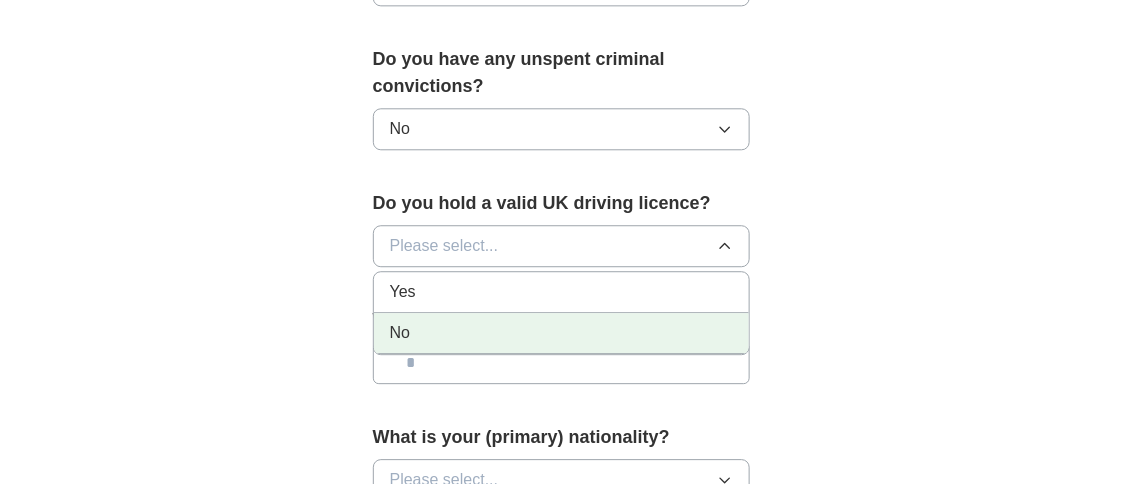 click on "No" at bounding box center (562, 333) 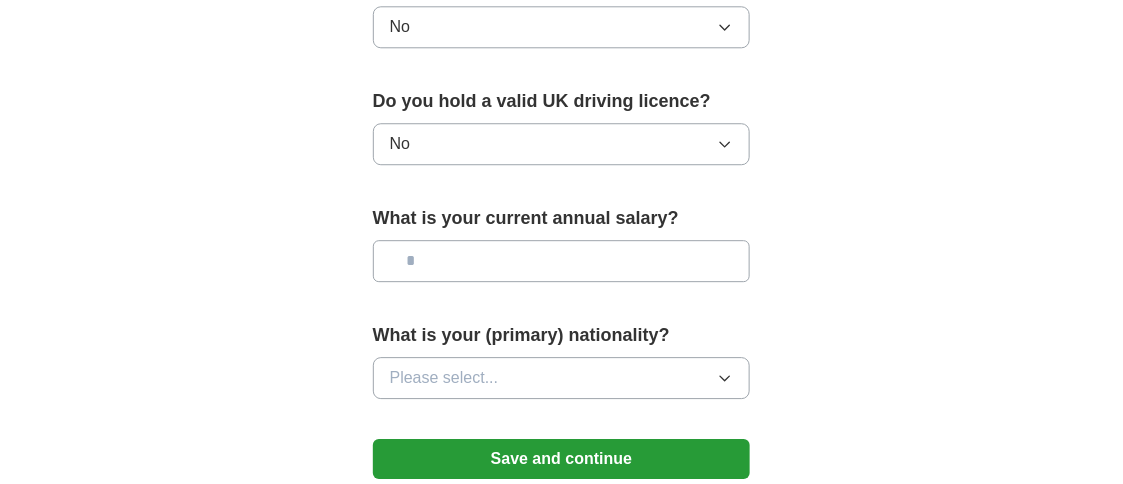 scroll, scrollTop: 1404, scrollLeft: 0, axis: vertical 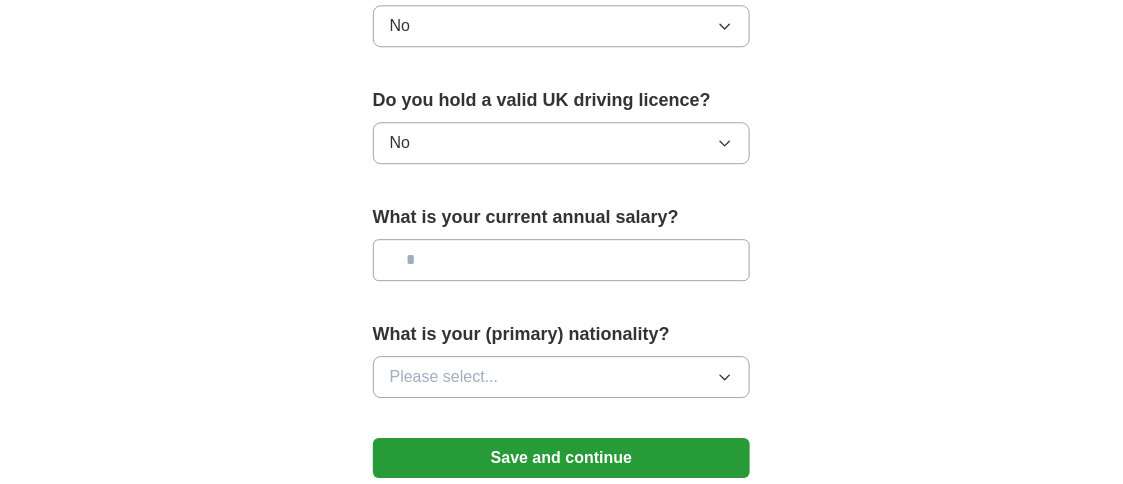 click at bounding box center [562, 260] 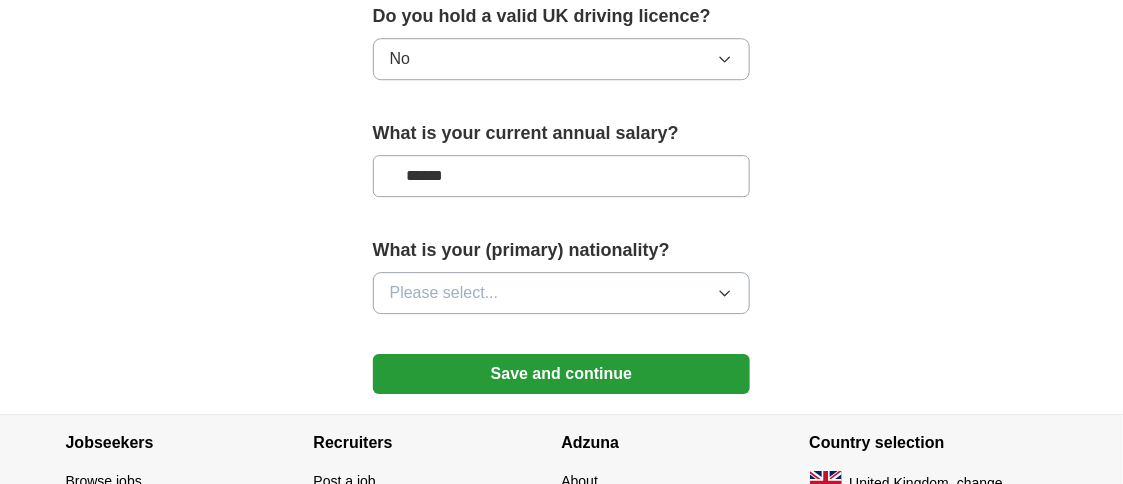 scroll, scrollTop: 1492, scrollLeft: 0, axis: vertical 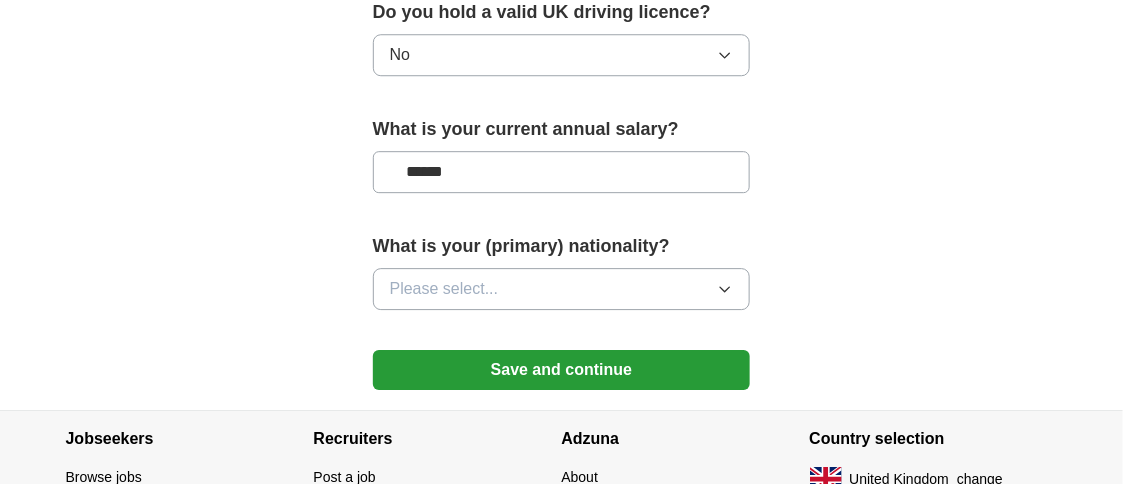 type on "******" 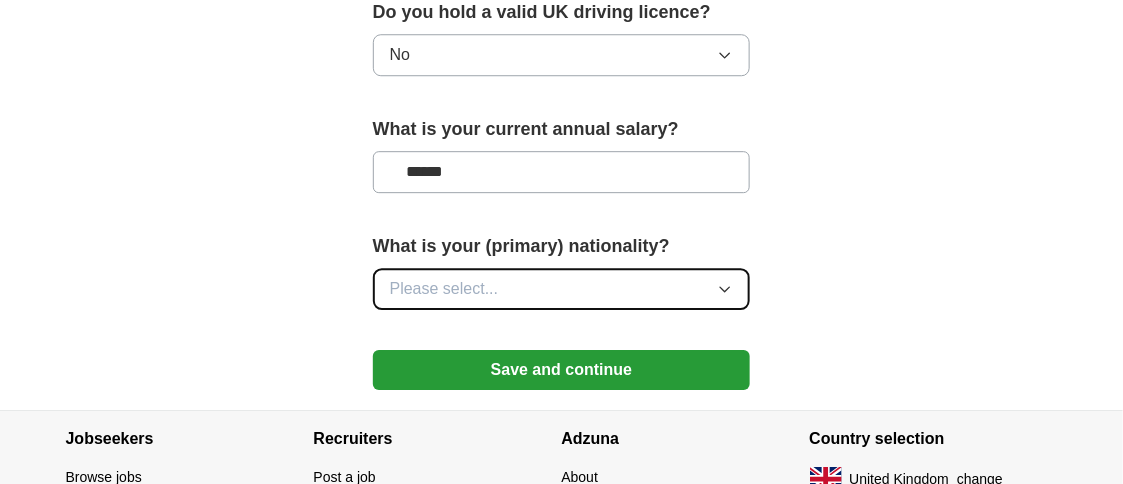 click on "Please select..." at bounding box center [444, 289] 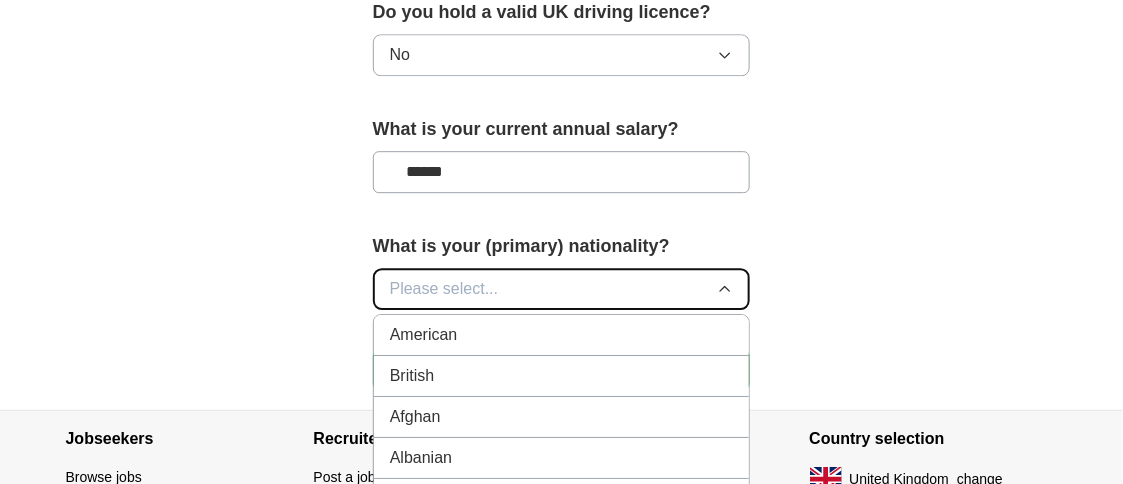type 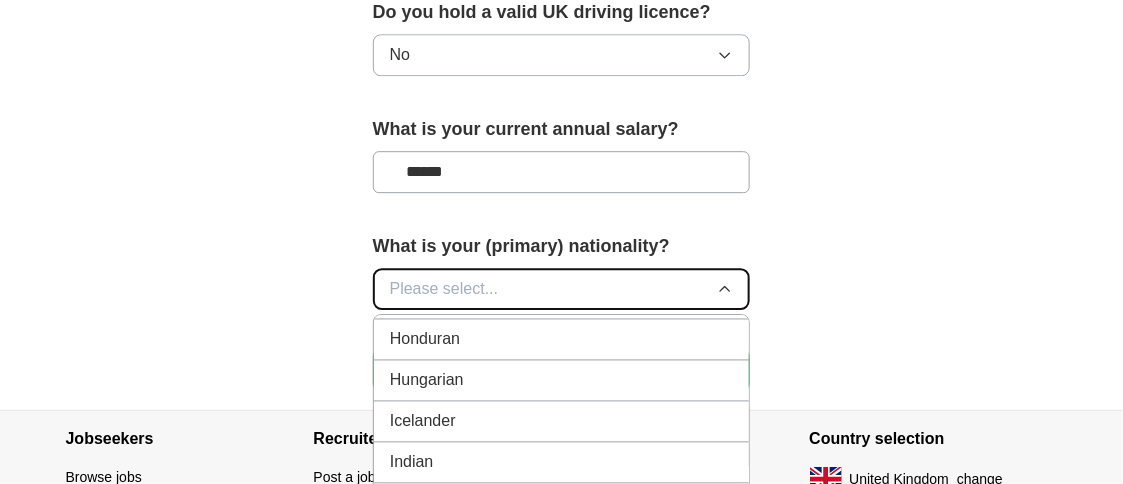 scroll, scrollTop: 3154, scrollLeft: 0, axis: vertical 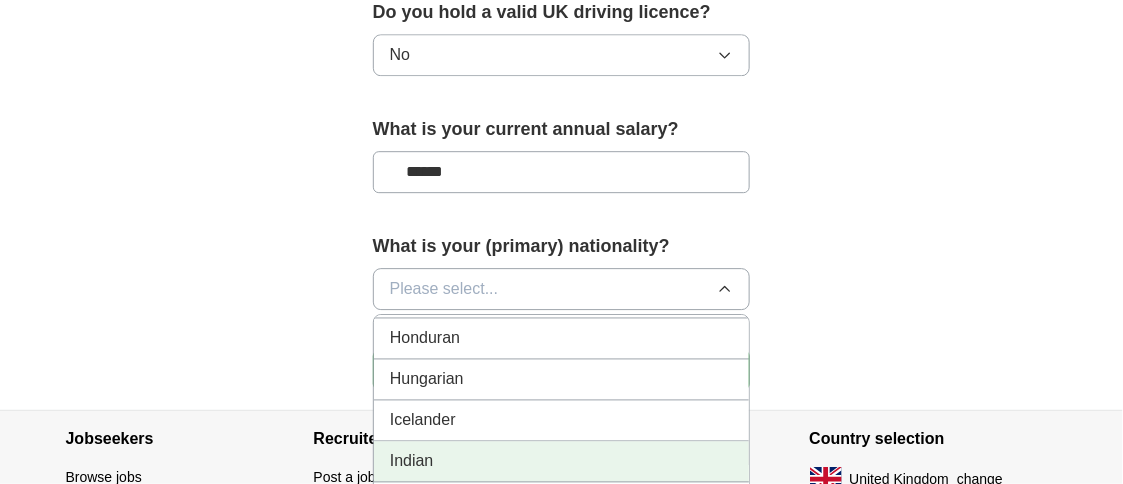 click on "Indian" at bounding box center [562, 461] 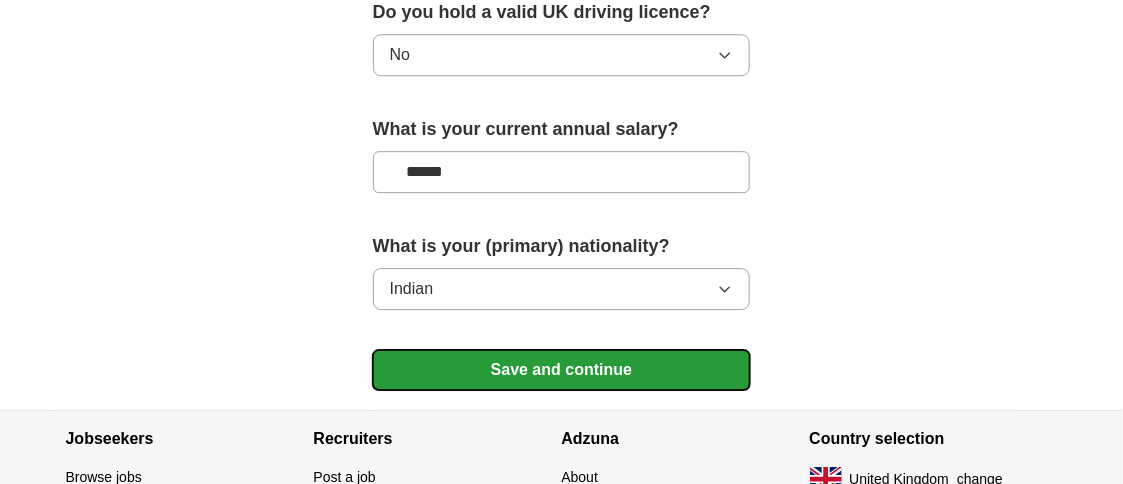 click on "Save and continue" at bounding box center (562, 370) 